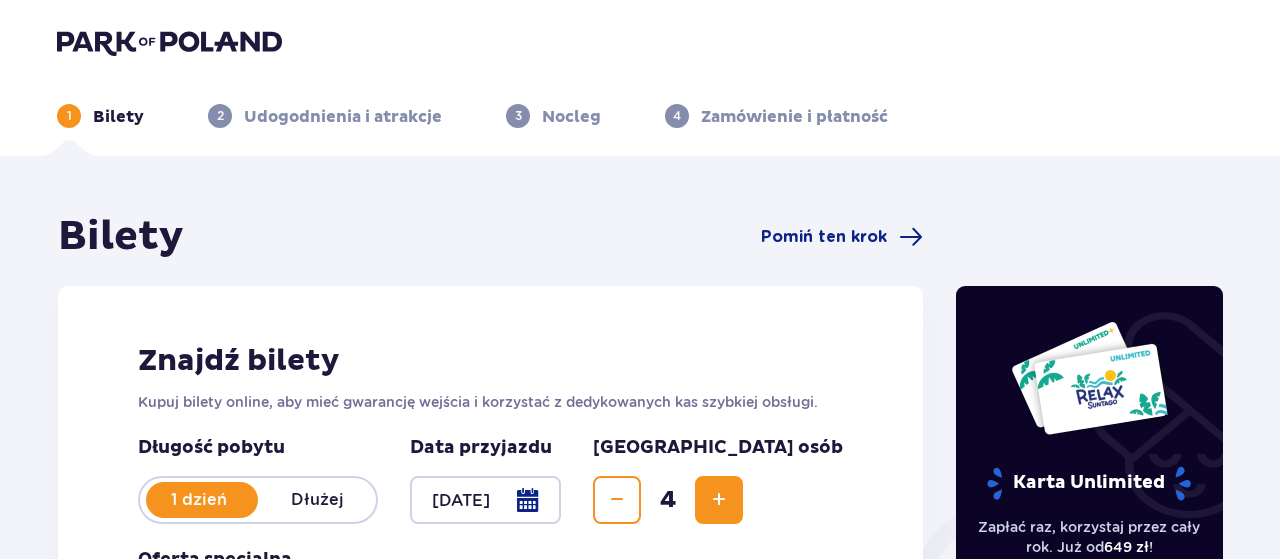 scroll, scrollTop: 0, scrollLeft: 0, axis: both 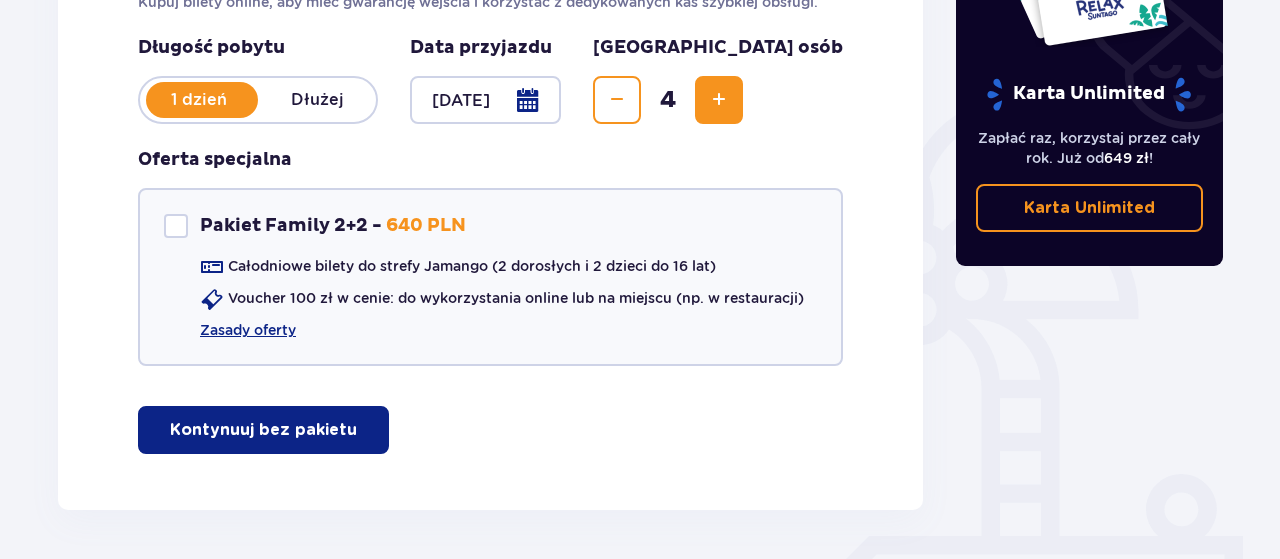 click on "Kontynuuj bez pakietu" at bounding box center (263, 430) 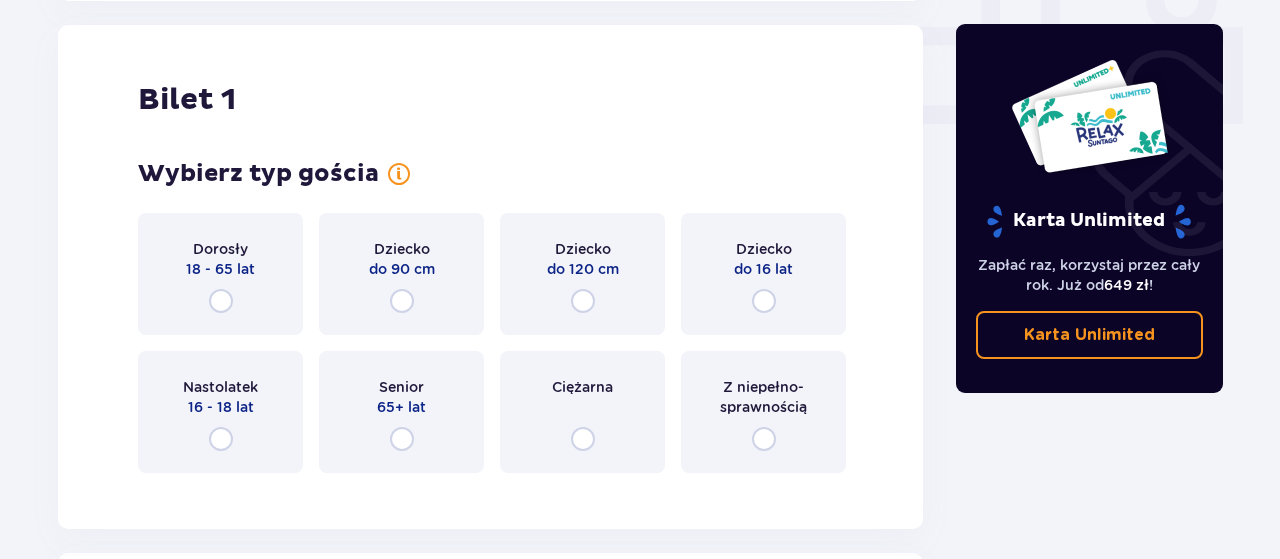 scroll, scrollTop: 910, scrollLeft: 0, axis: vertical 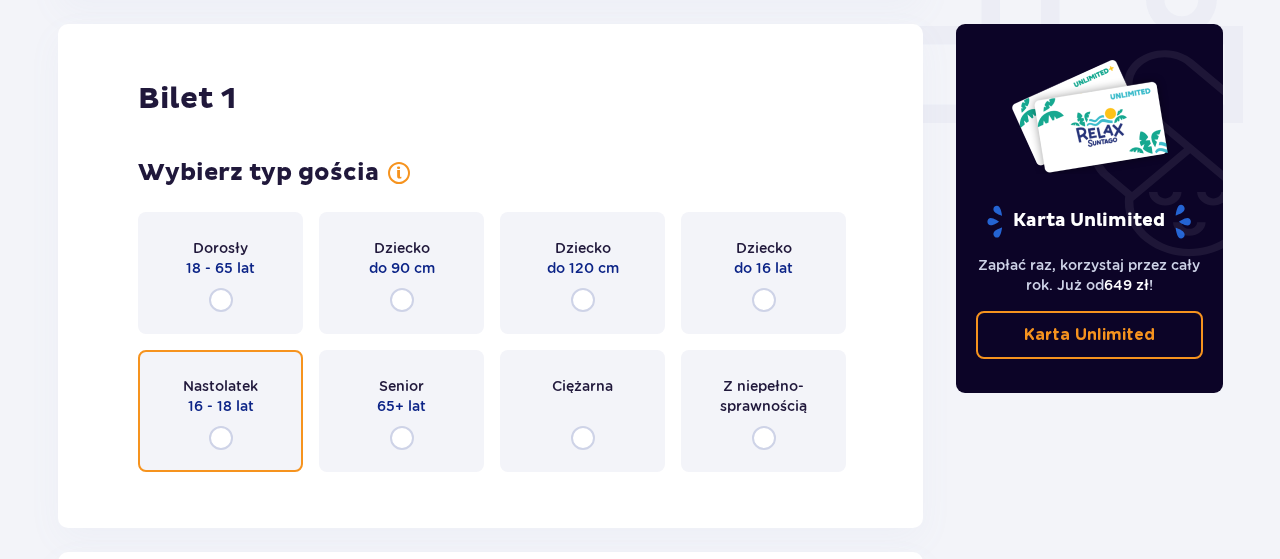 click at bounding box center (221, 438) 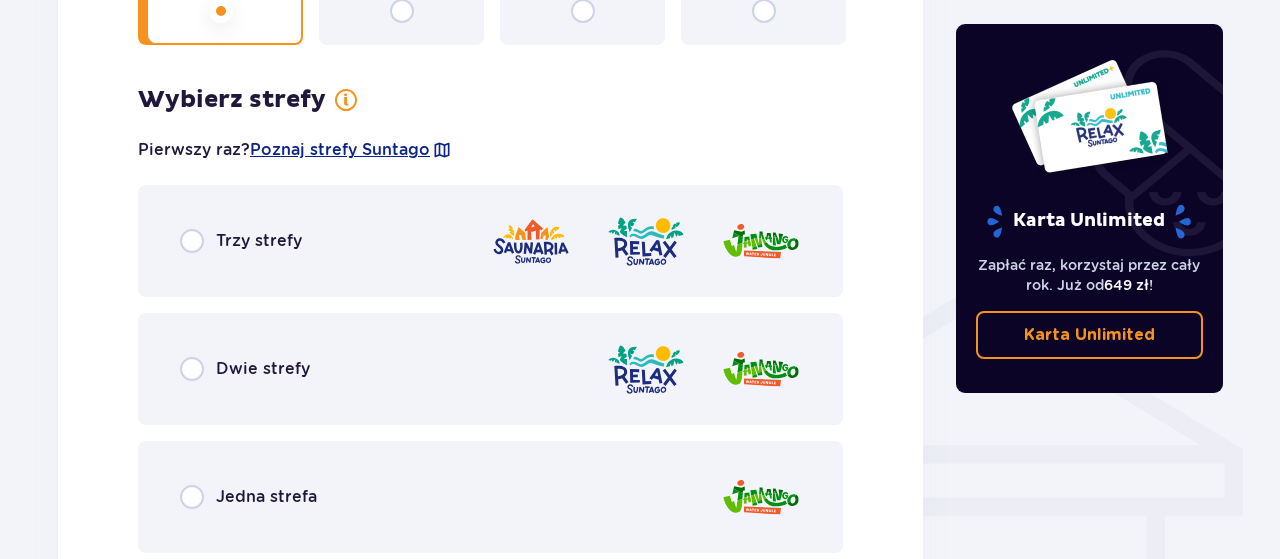 scroll, scrollTop: 1398, scrollLeft: 0, axis: vertical 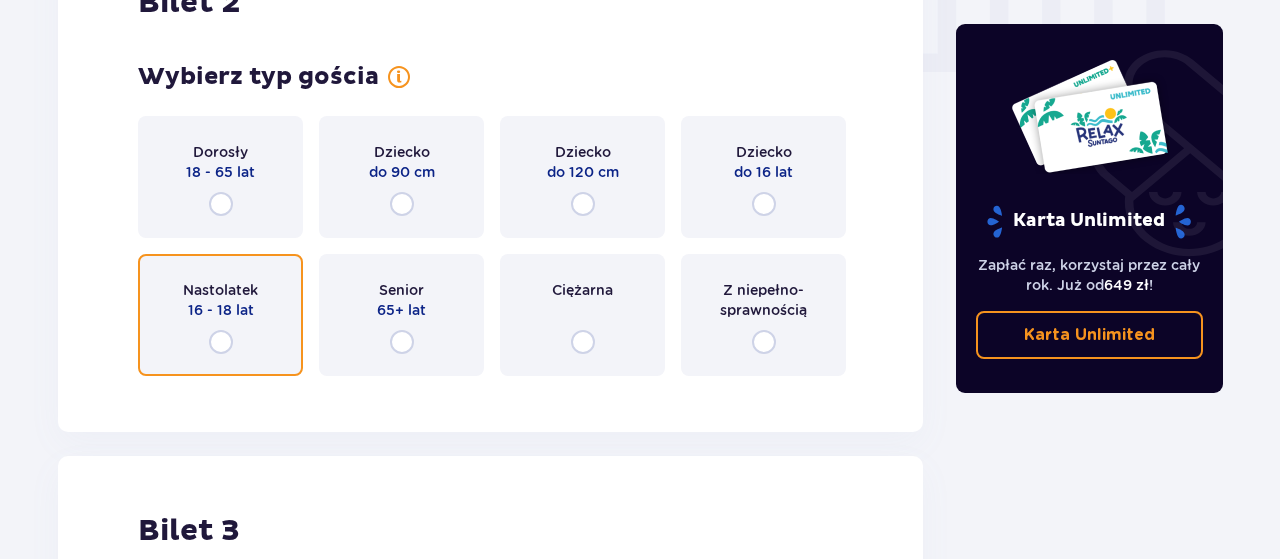 click at bounding box center (221, 342) 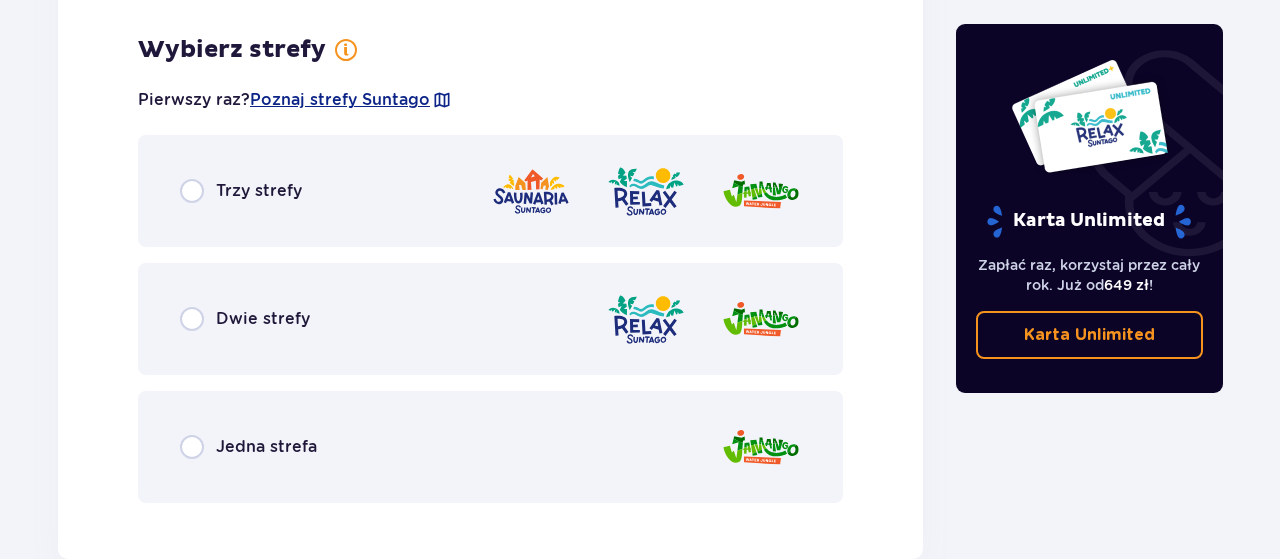 scroll, scrollTop: 2434, scrollLeft: 0, axis: vertical 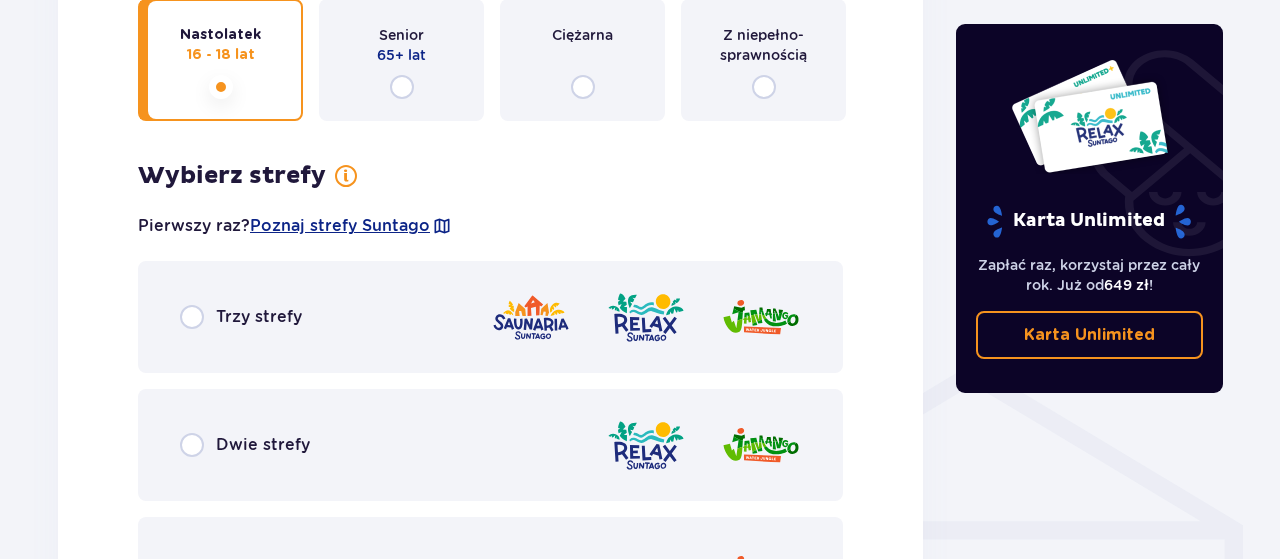 click at bounding box center [531, 317] 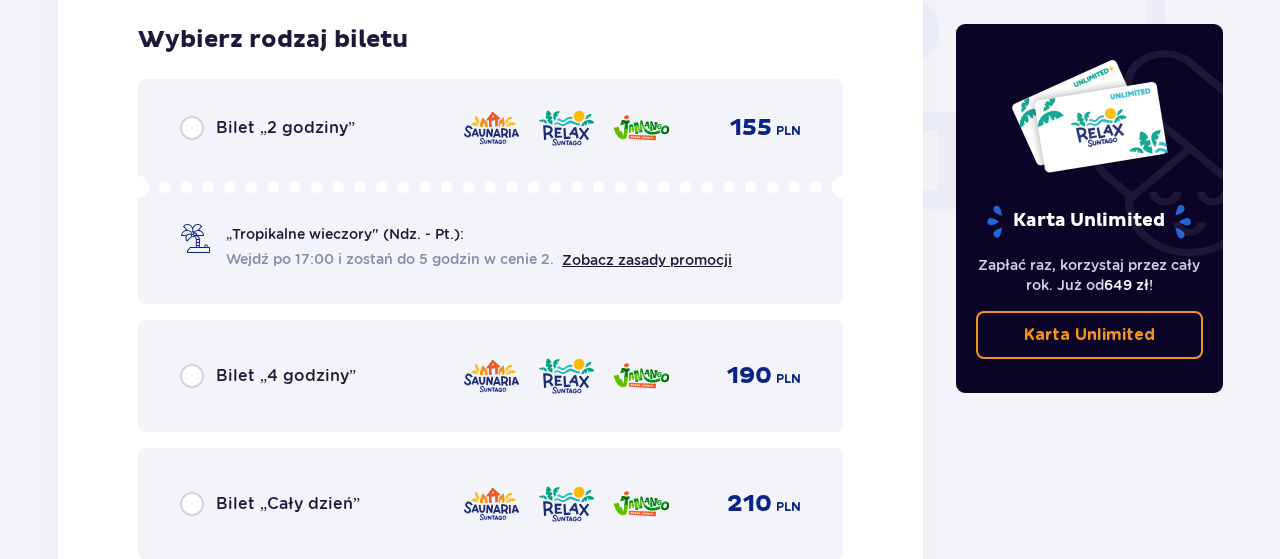 scroll, scrollTop: 1906, scrollLeft: 0, axis: vertical 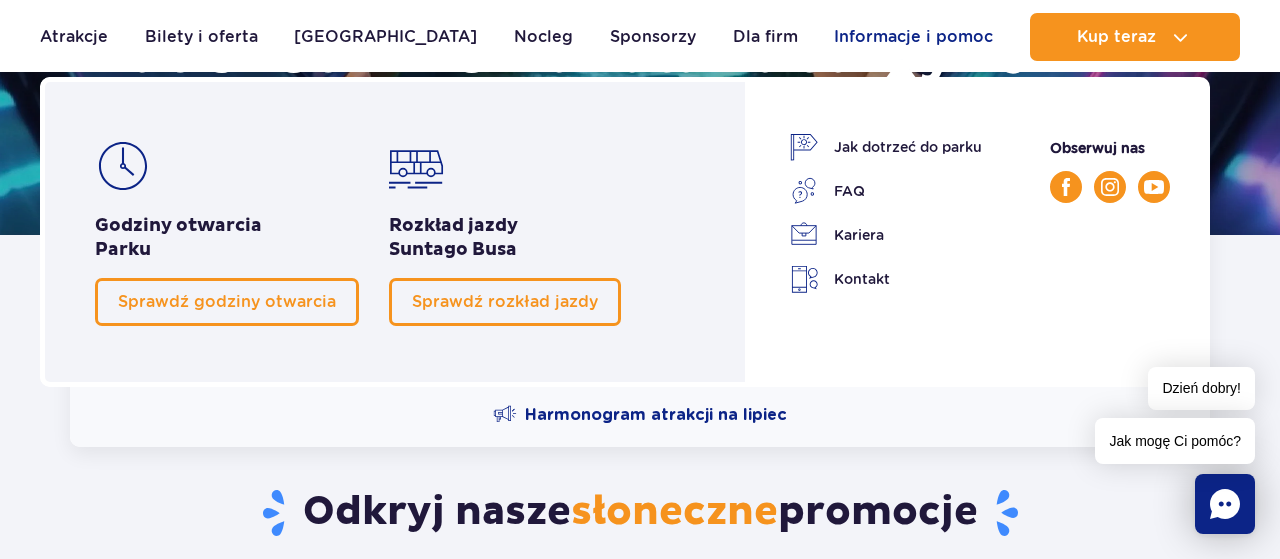 click on "Informacje i pomoc" at bounding box center [913, 37] 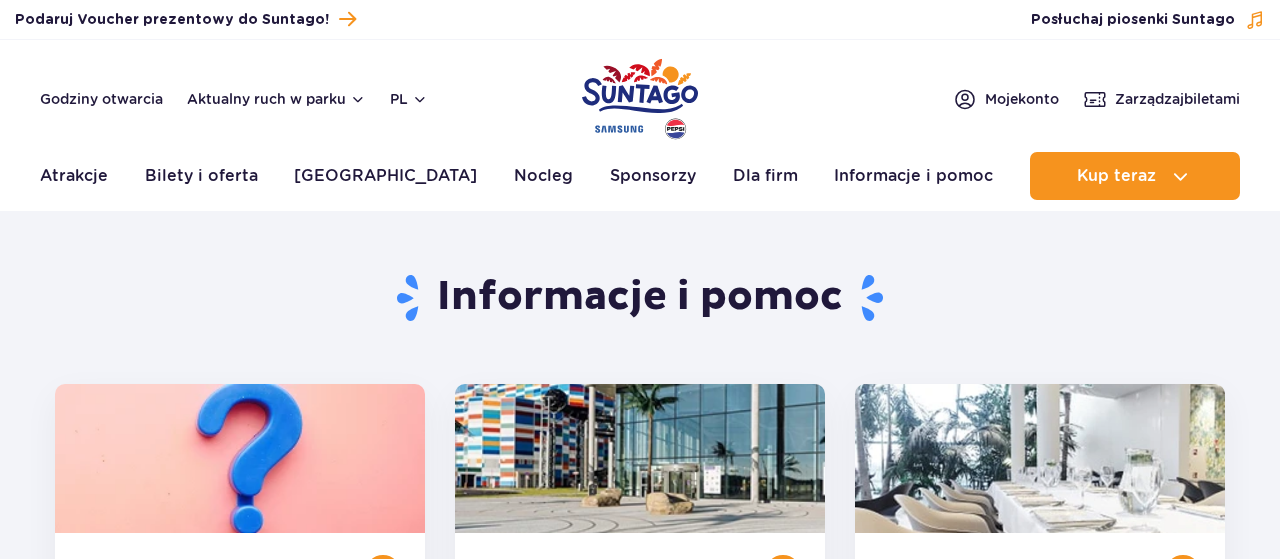 scroll, scrollTop: 0, scrollLeft: 0, axis: both 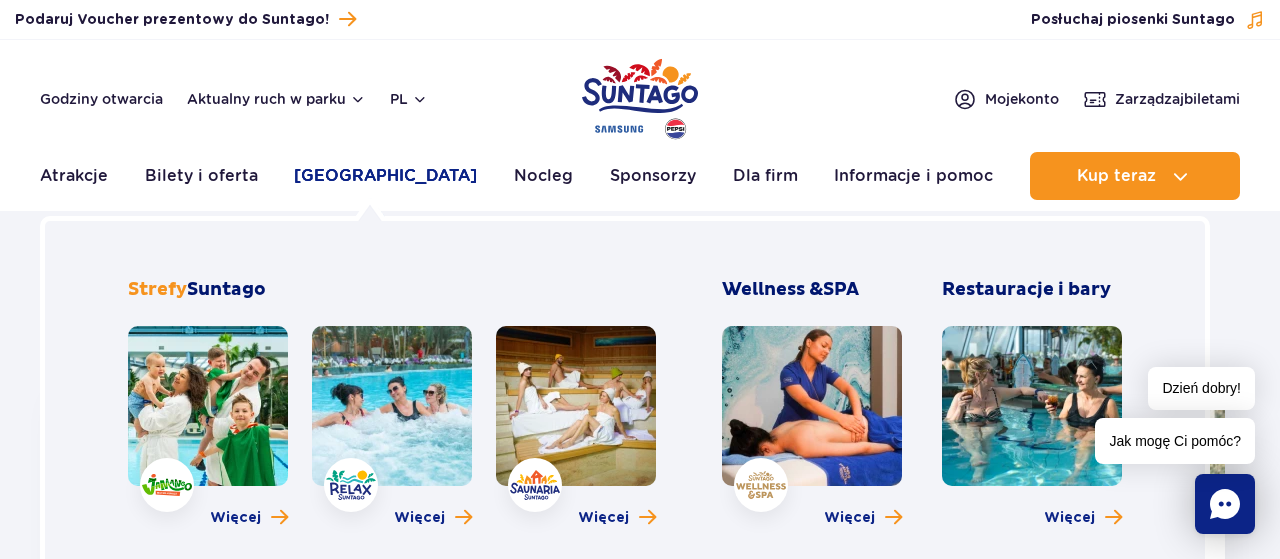 click on "[GEOGRAPHIC_DATA]" at bounding box center (385, 176) 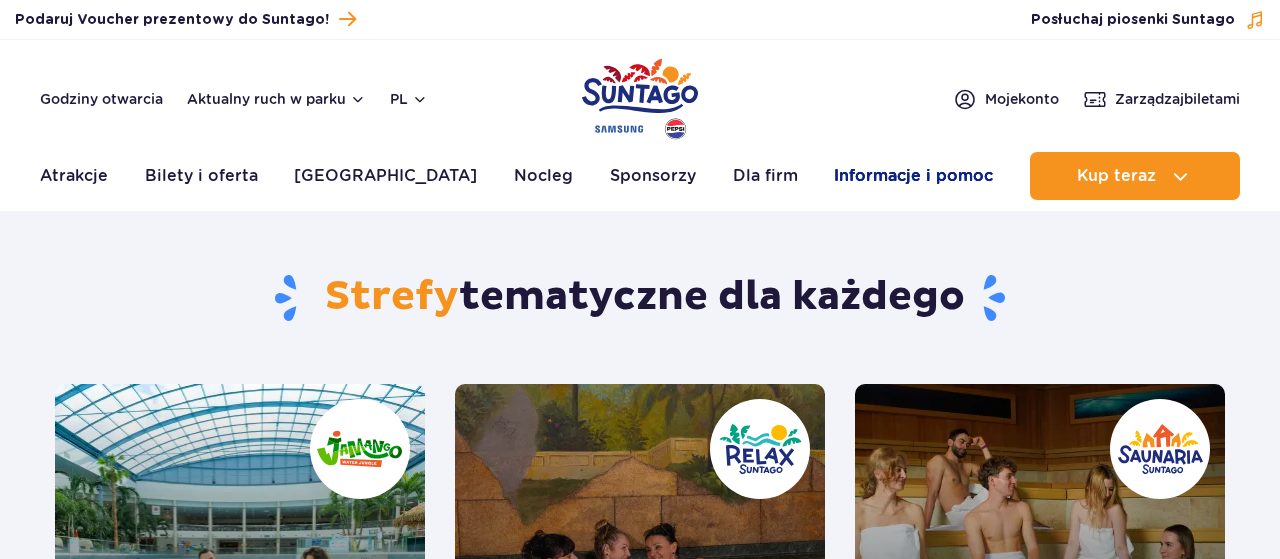 scroll, scrollTop: 0, scrollLeft: 0, axis: both 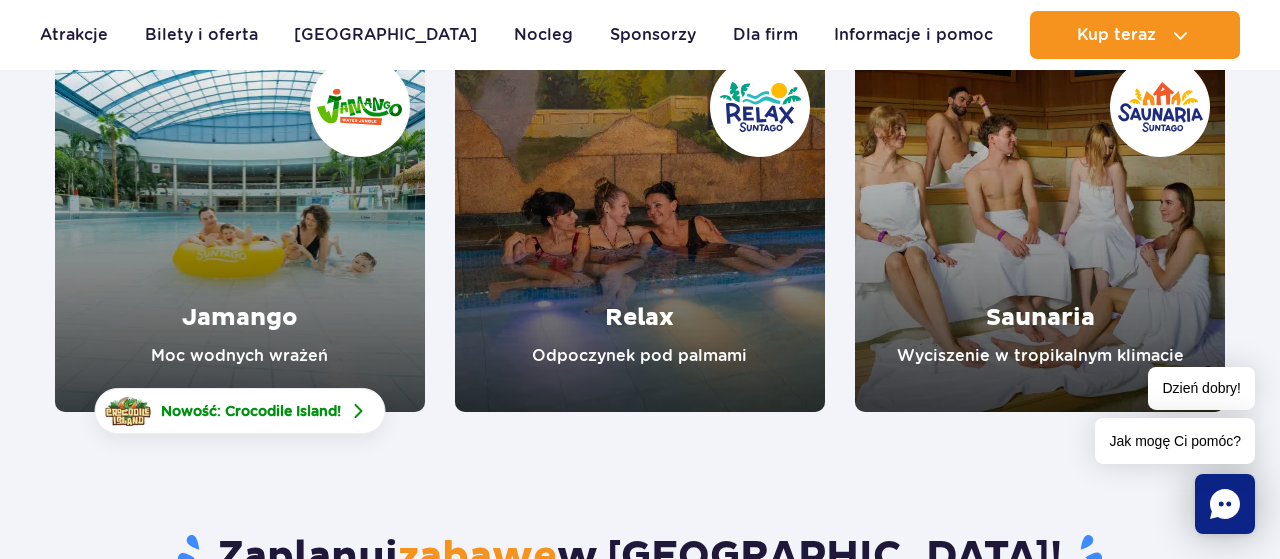 click at bounding box center [240, 227] 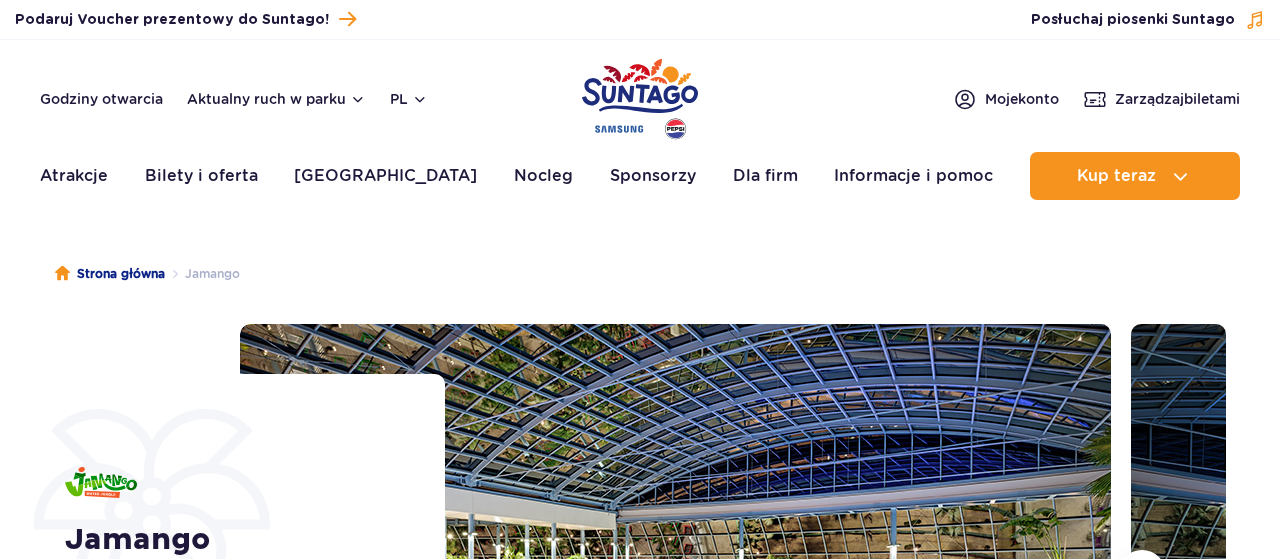 scroll, scrollTop: 0, scrollLeft: 0, axis: both 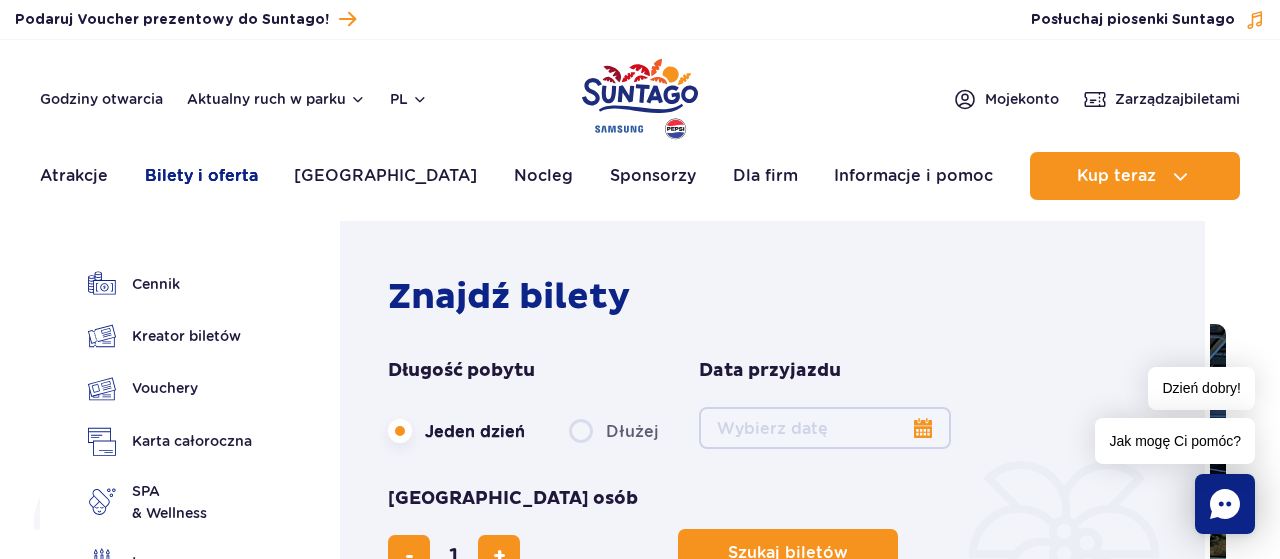 click on "Bilety i oferta" at bounding box center (201, 176) 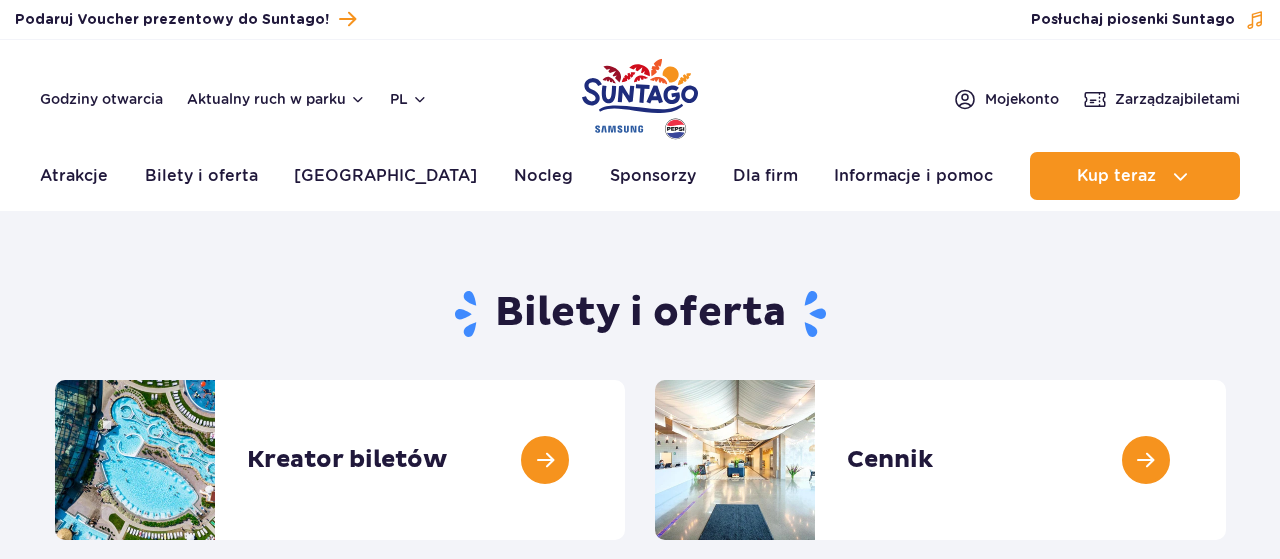 scroll, scrollTop: 0, scrollLeft: 0, axis: both 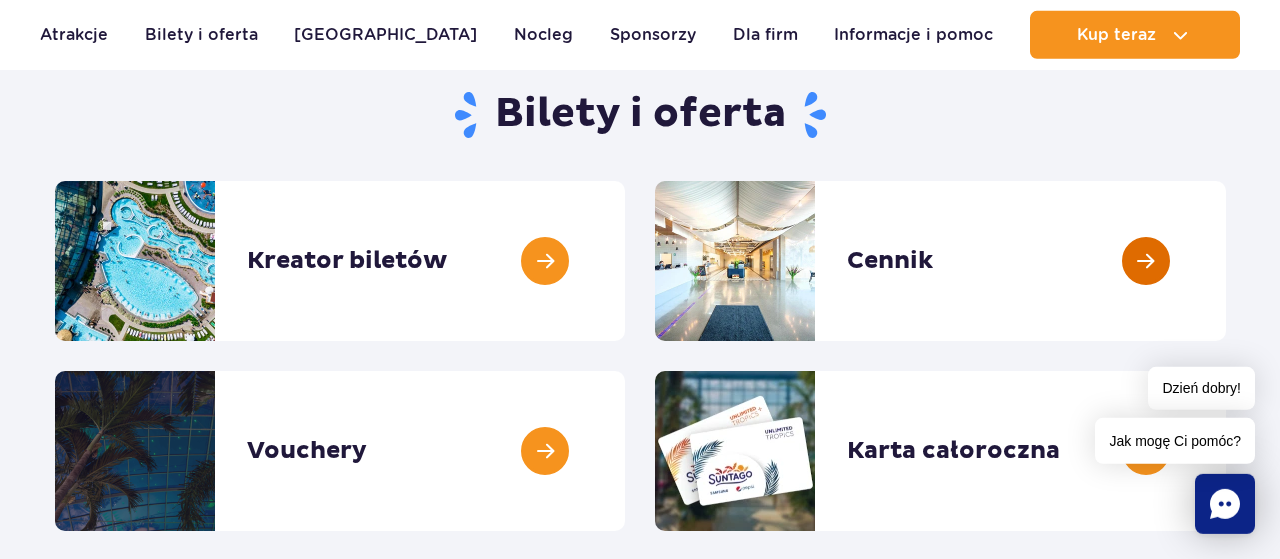 click at bounding box center [1226, 261] 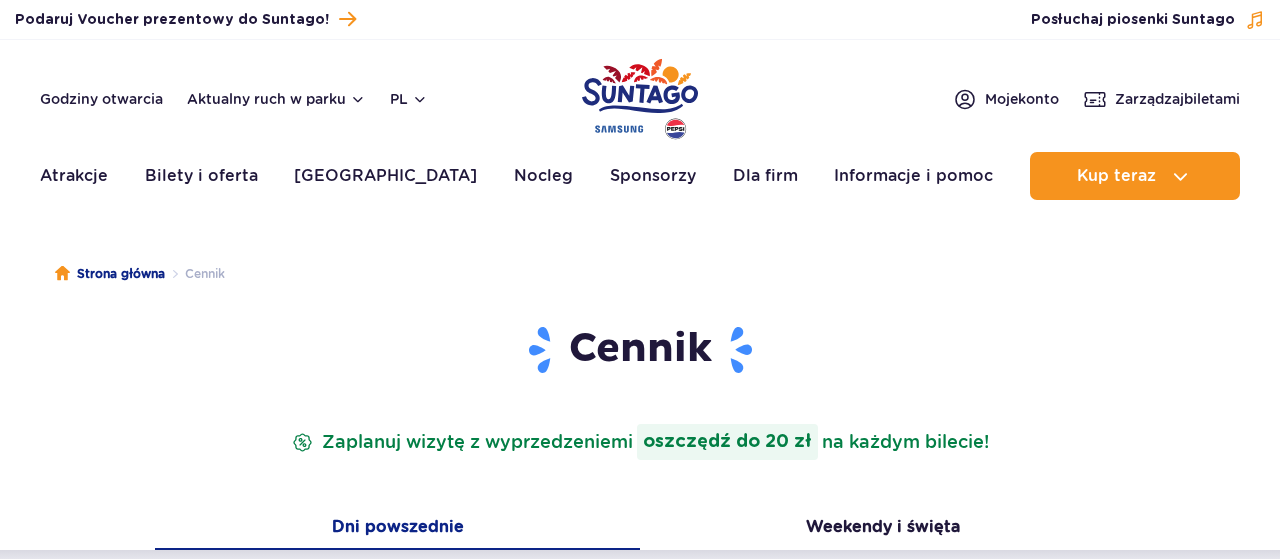 scroll, scrollTop: 0, scrollLeft: 0, axis: both 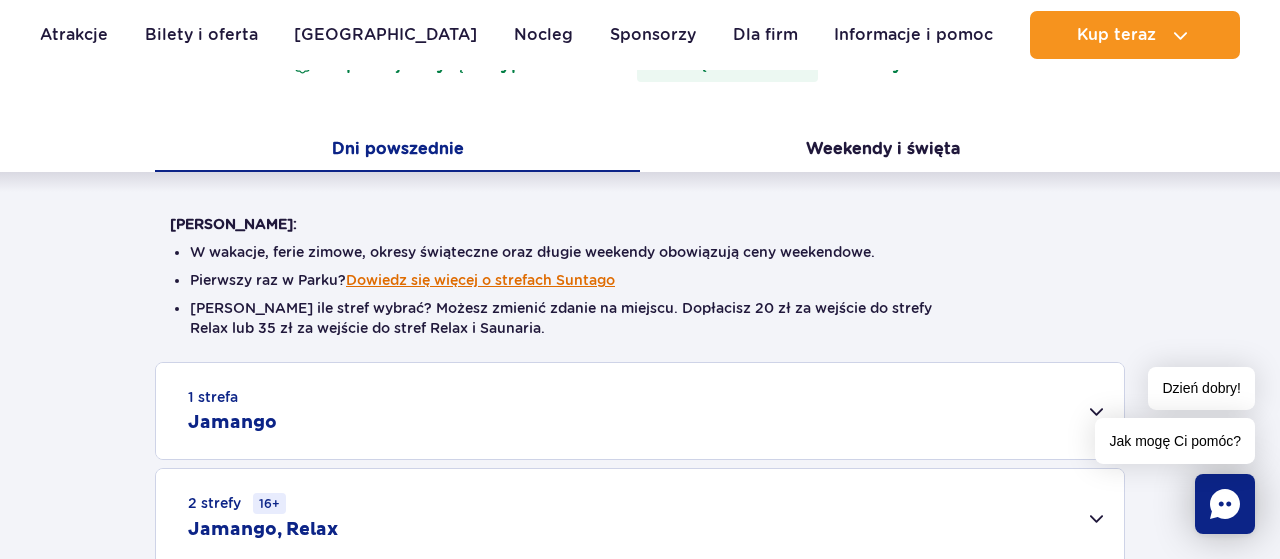 click on "Dowiedz się więcej o strefach Suntago" at bounding box center [480, 280] 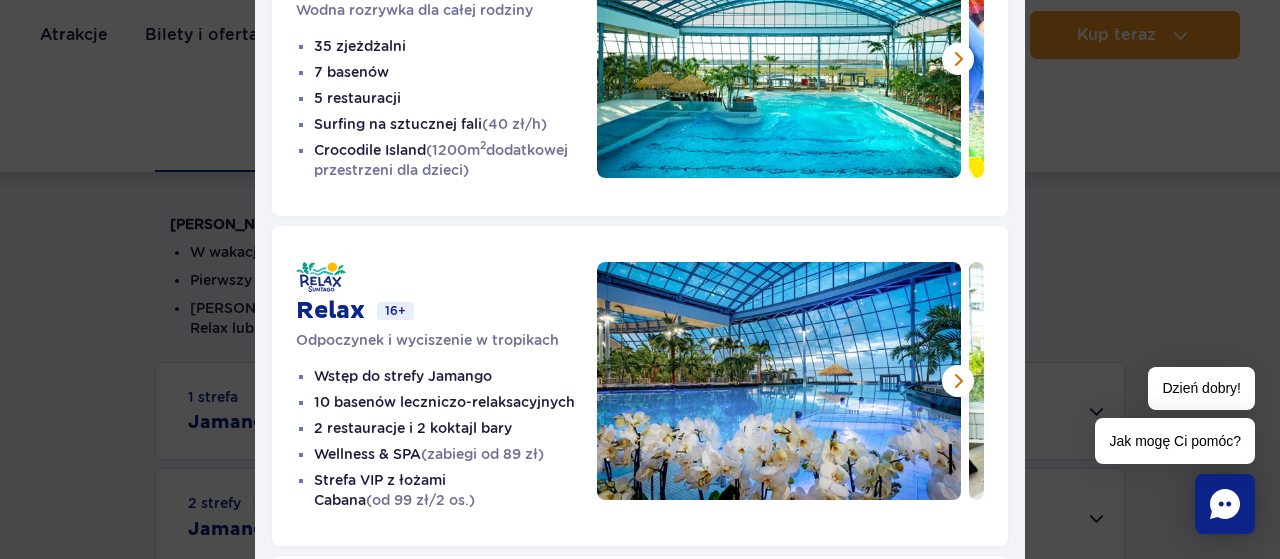 scroll, scrollTop: 272, scrollLeft: 0, axis: vertical 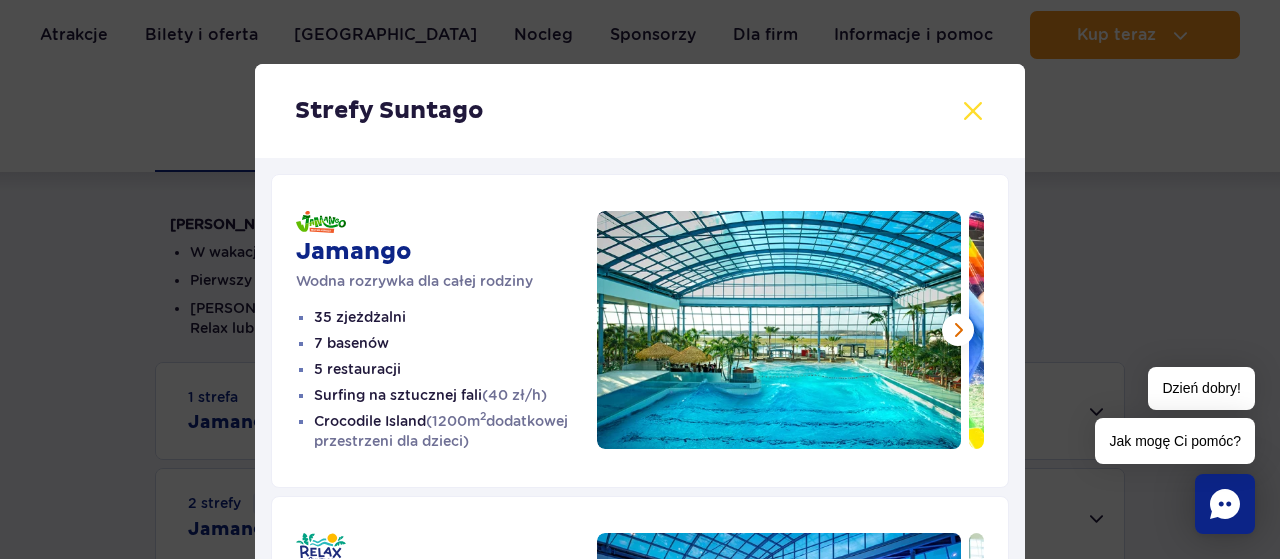 click at bounding box center [973, 111] 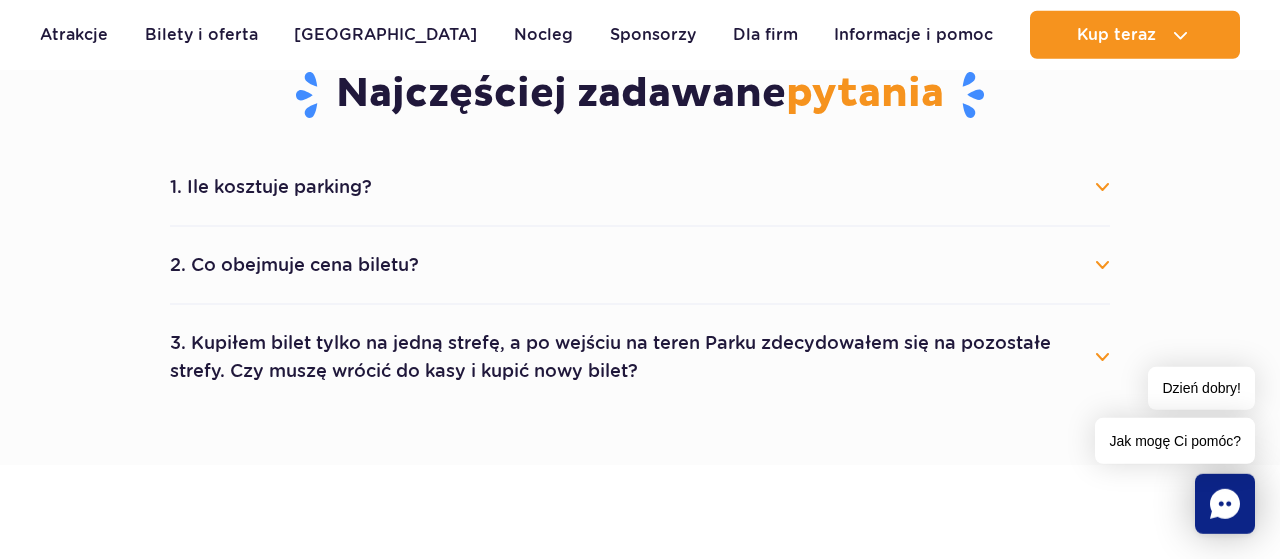 scroll, scrollTop: 1163, scrollLeft: 0, axis: vertical 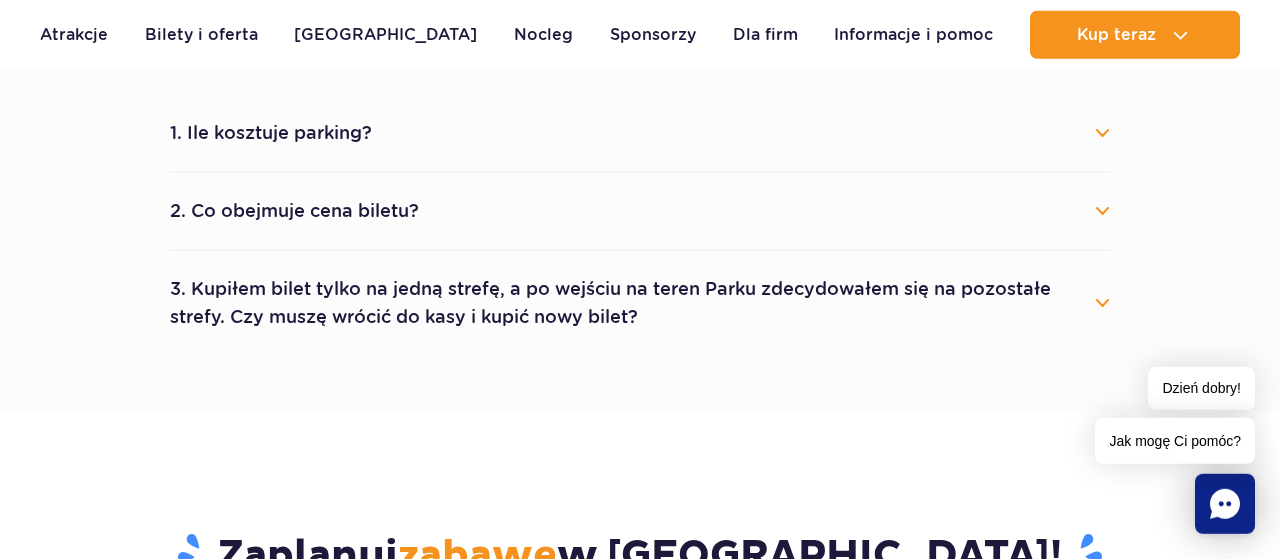 click on "1. Ile kosztuje parking?" at bounding box center (640, 133) 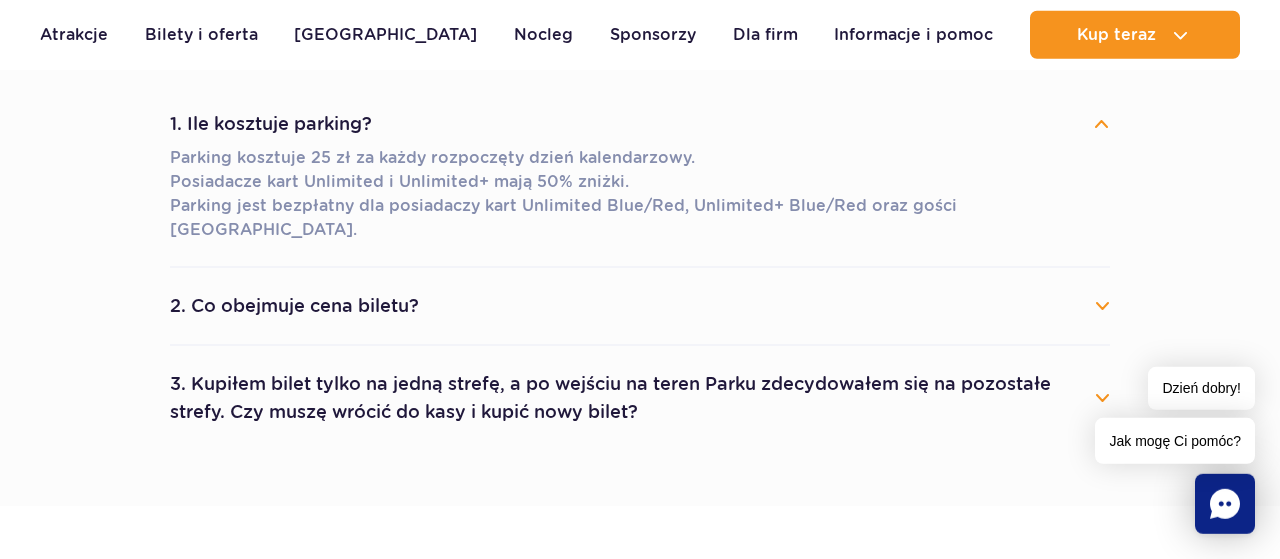 scroll, scrollTop: 1177, scrollLeft: 0, axis: vertical 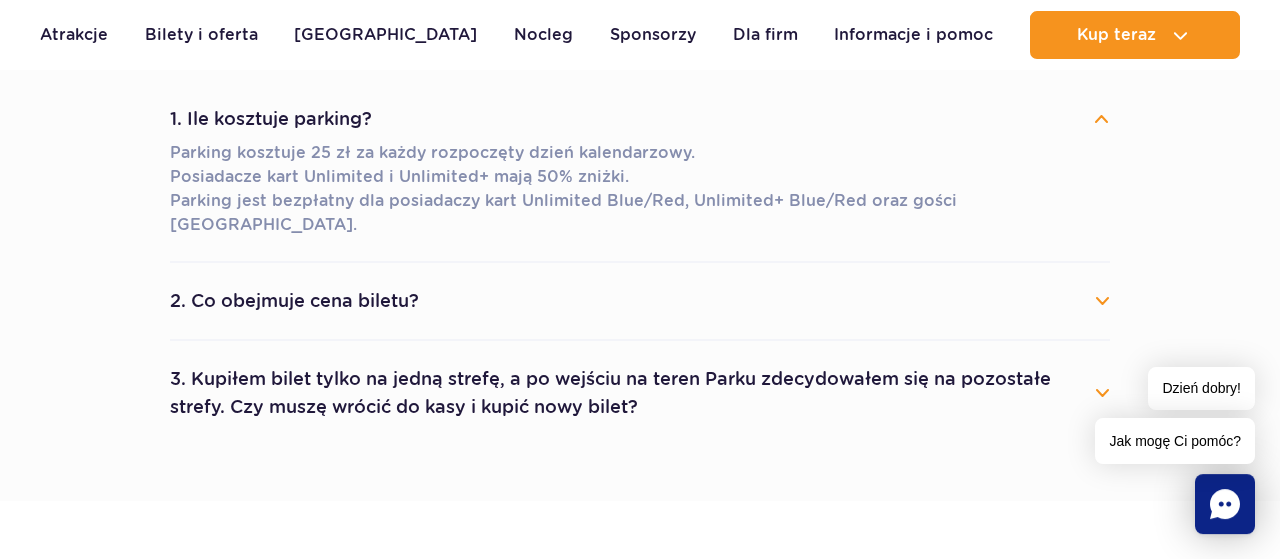 click on "2. Co obejmuje cena biletu?" at bounding box center [640, 301] 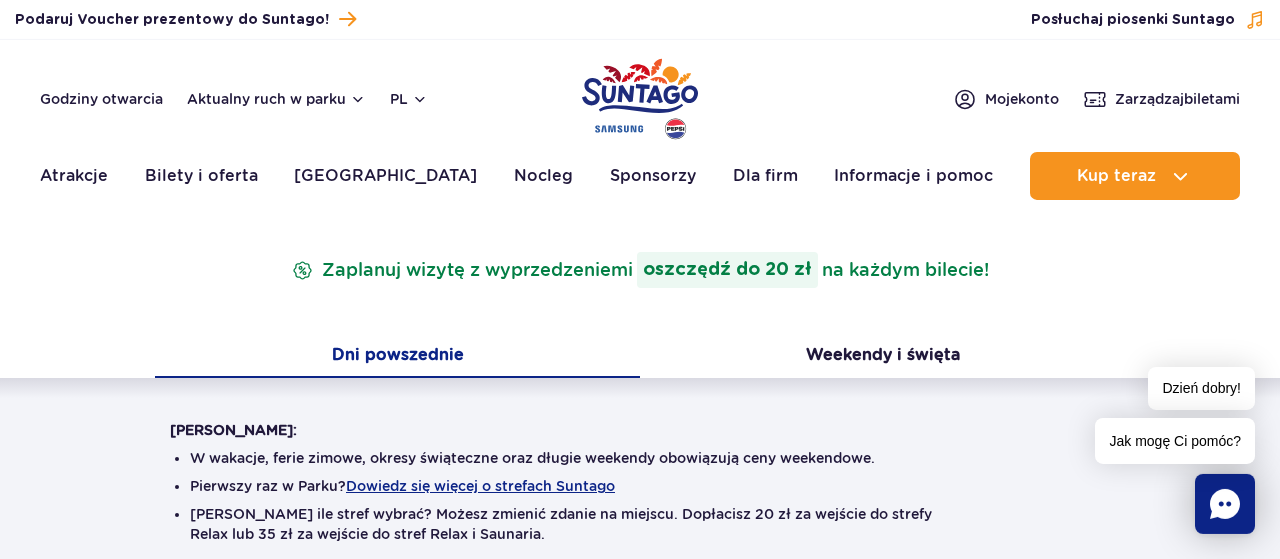 scroll, scrollTop: 0, scrollLeft: 0, axis: both 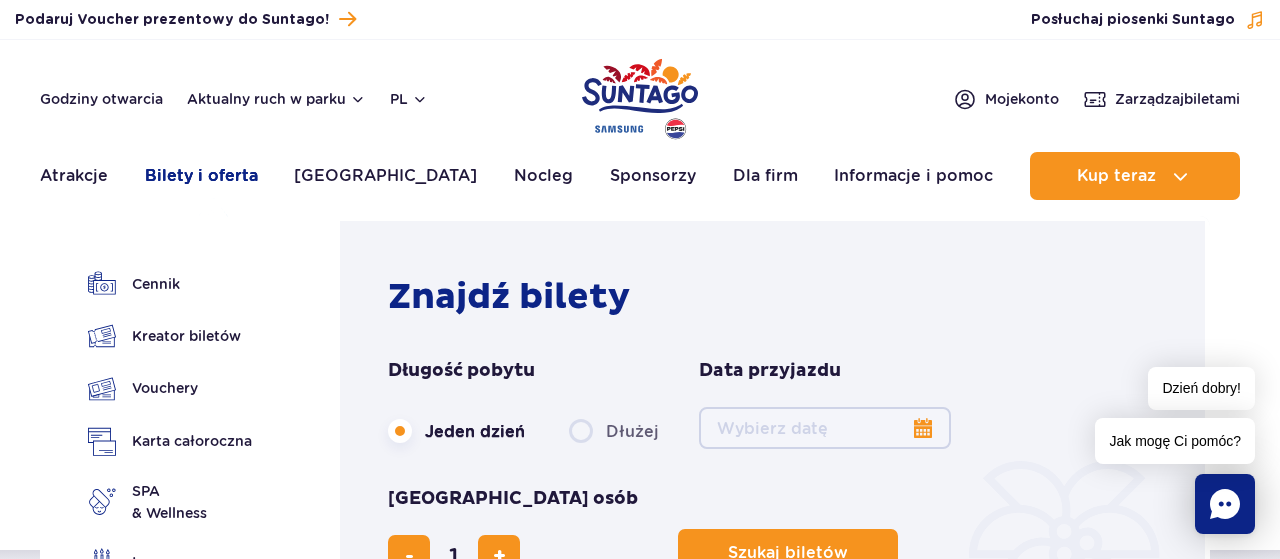 click on "Bilety i oferta" at bounding box center [201, 176] 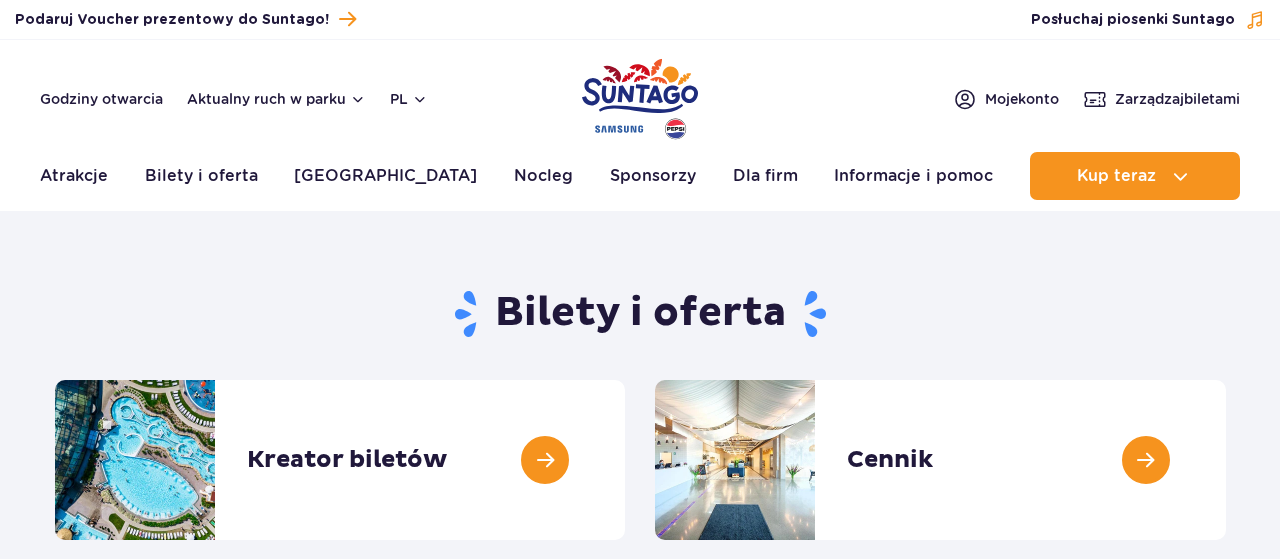 scroll, scrollTop: 0, scrollLeft: 0, axis: both 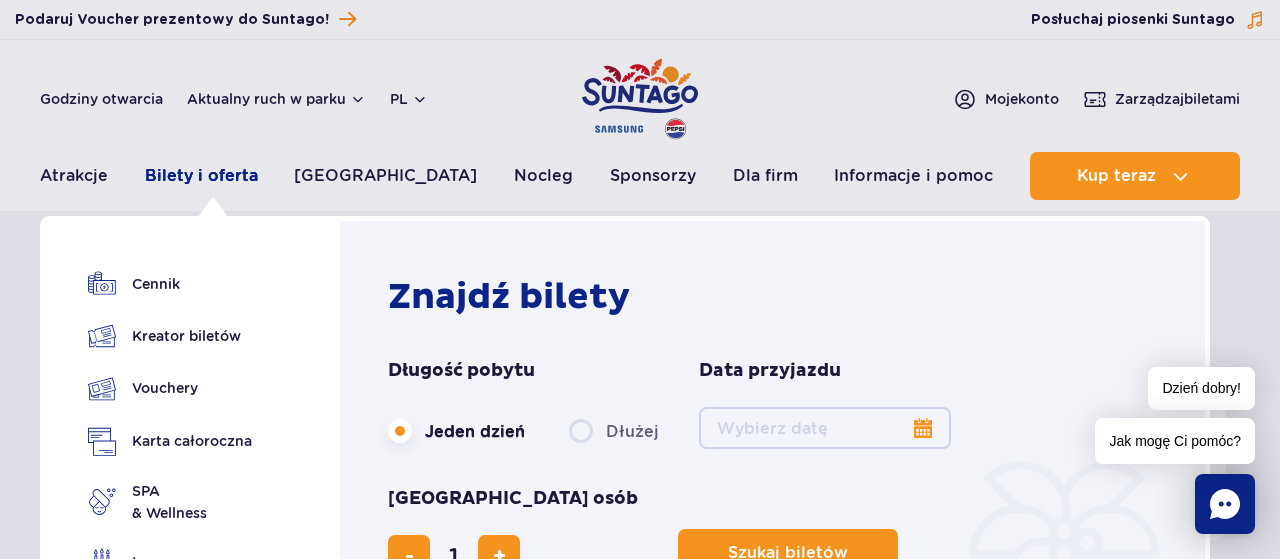 click on "Bilety i oferta" at bounding box center (201, 176) 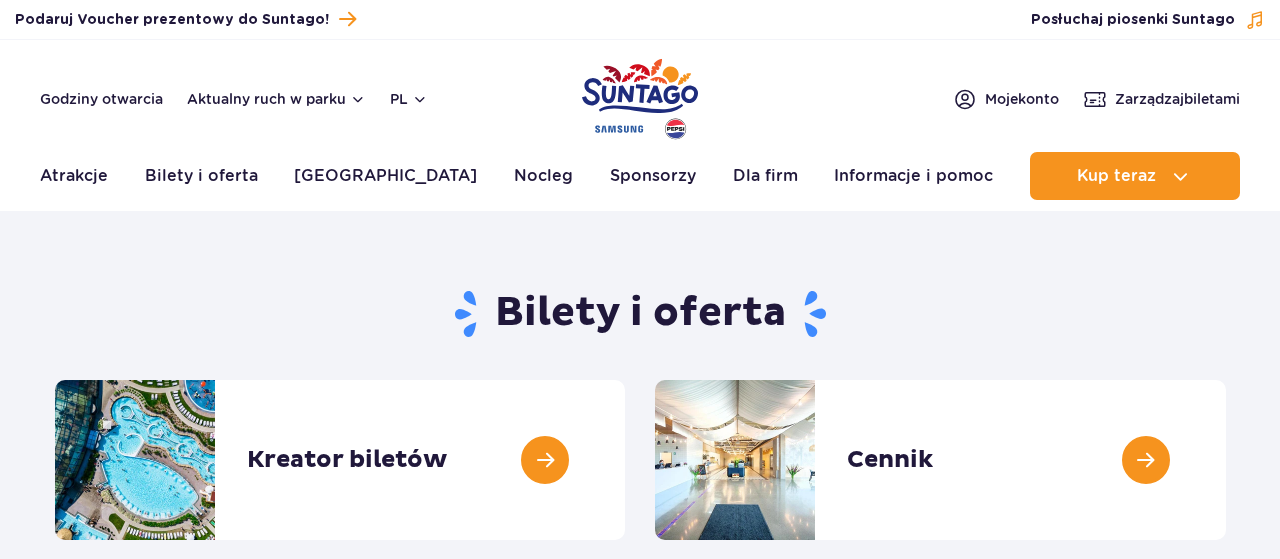 scroll, scrollTop: 0, scrollLeft: 0, axis: both 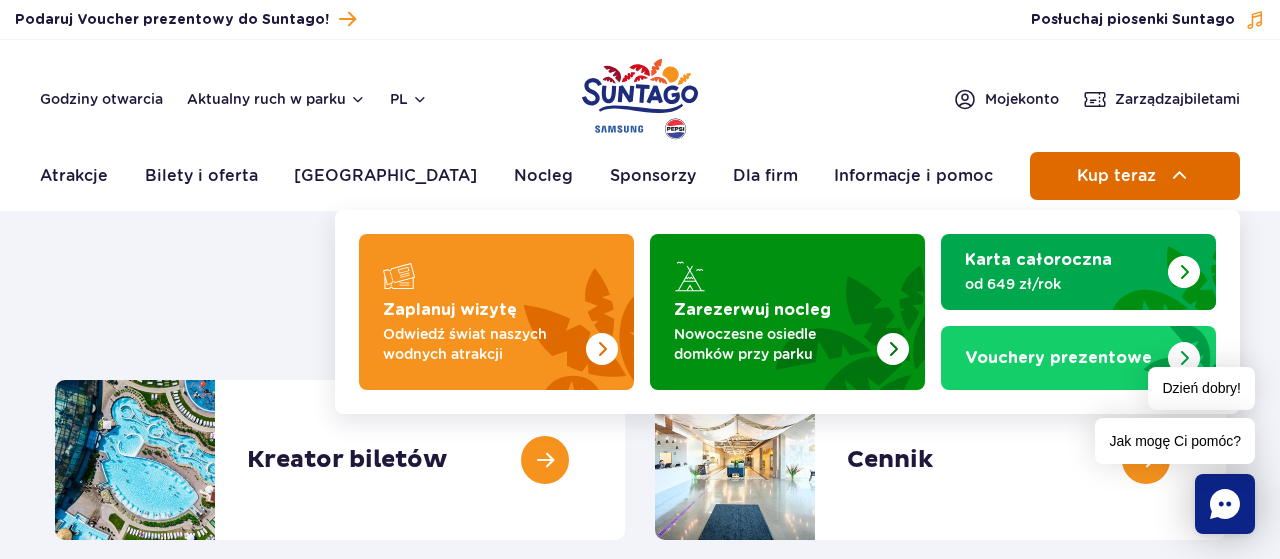 click on "Kup teraz" at bounding box center (1116, 176) 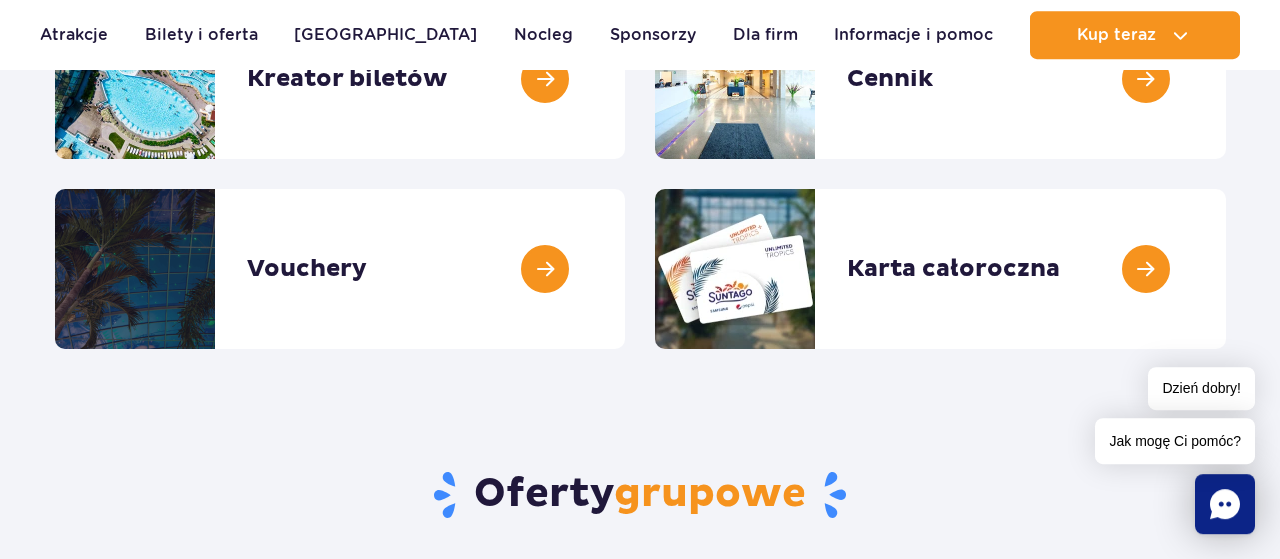 scroll, scrollTop: 0, scrollLeft: 0, axis: both 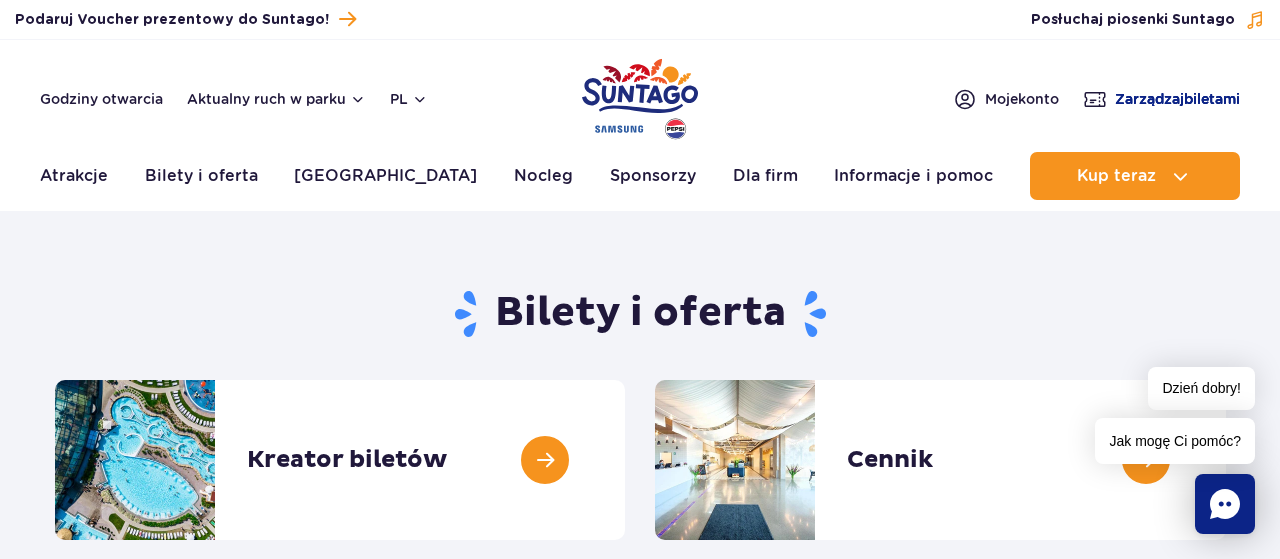 click on "Zarządzaj  biletami" at bounding box center (1177, 99) 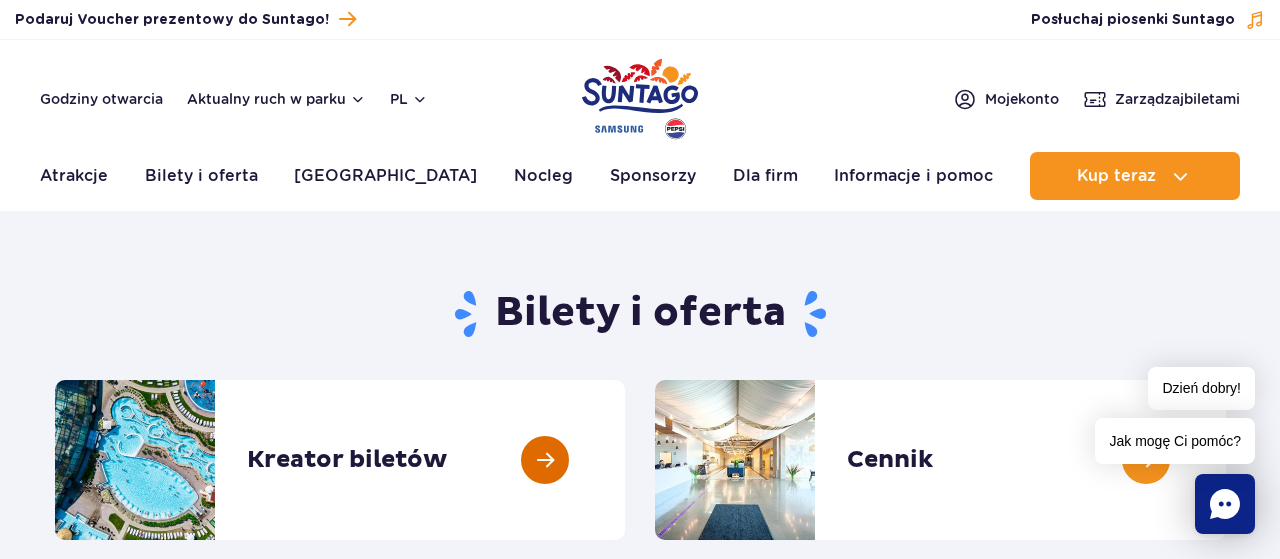 click at bounding box center [625, 460] 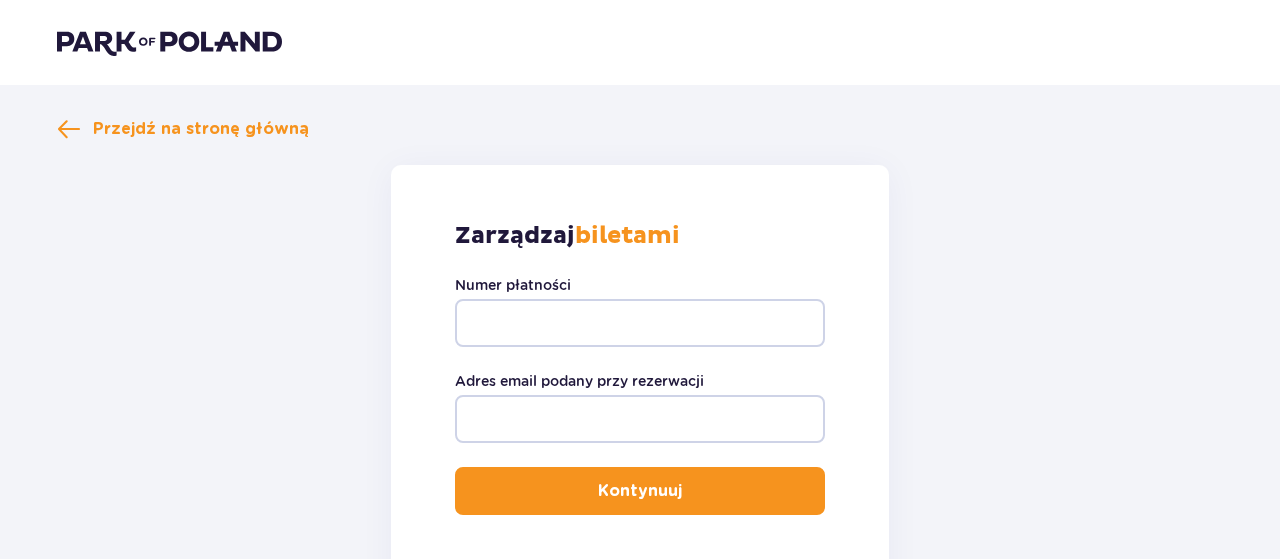 scroll, scrollTop: 0, scrollLeft: 0, axis: both 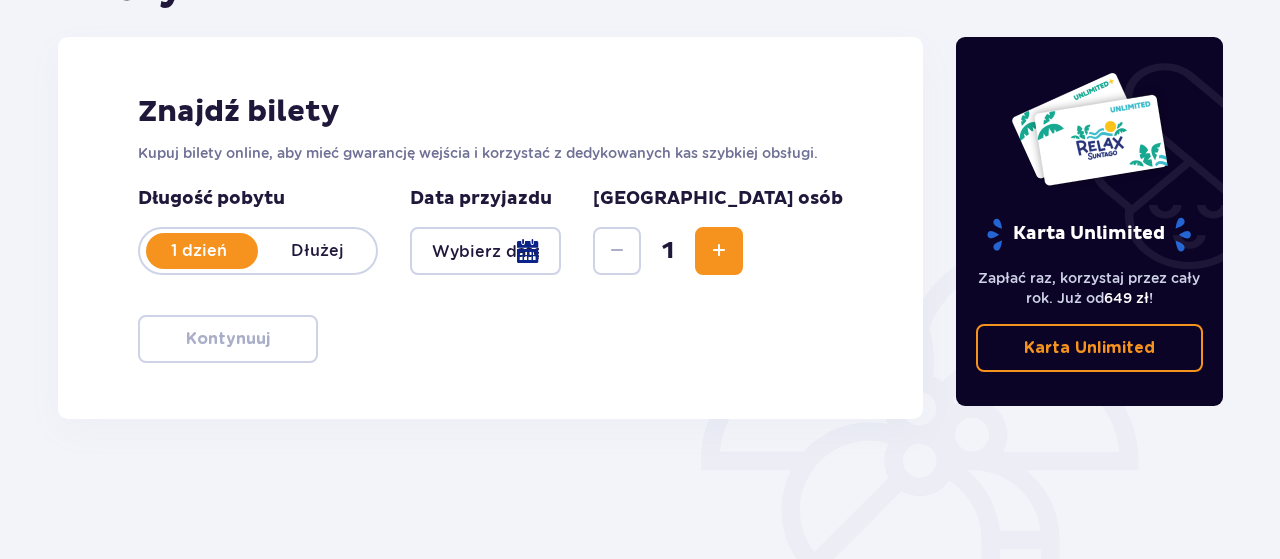 click at bounding box center (485, 251) 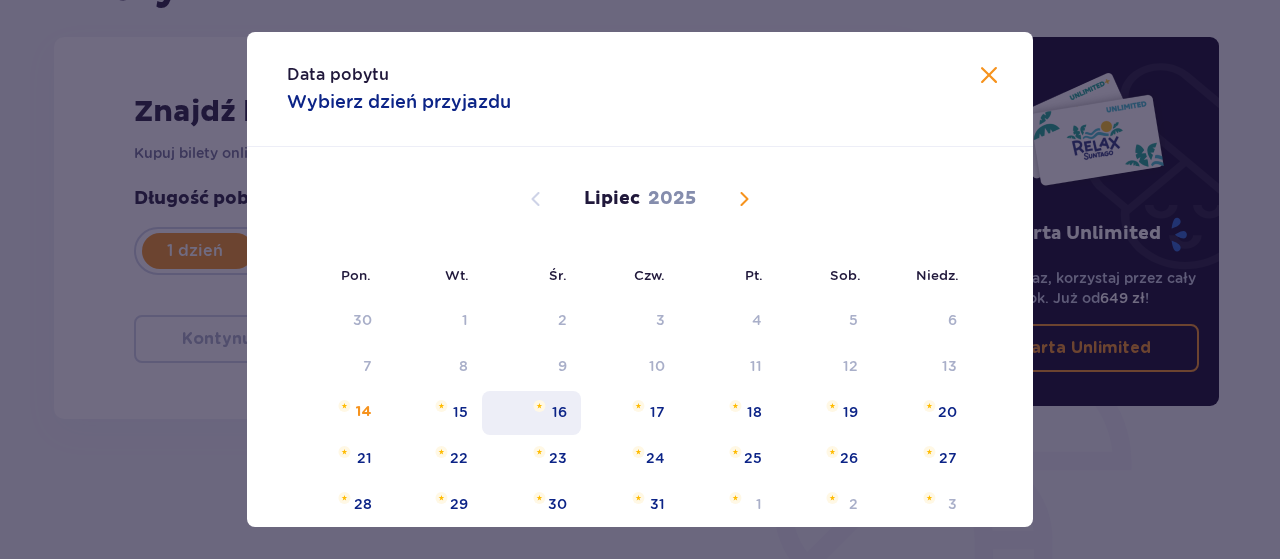 click on "16" at bounding box center (559, 412) 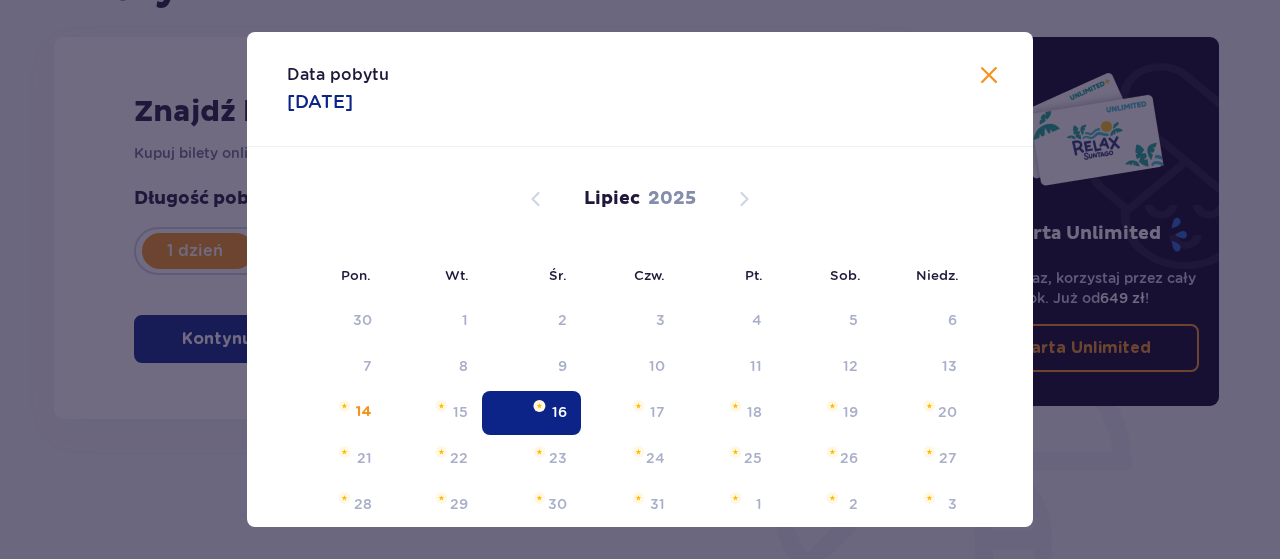 type on "16.07.25" 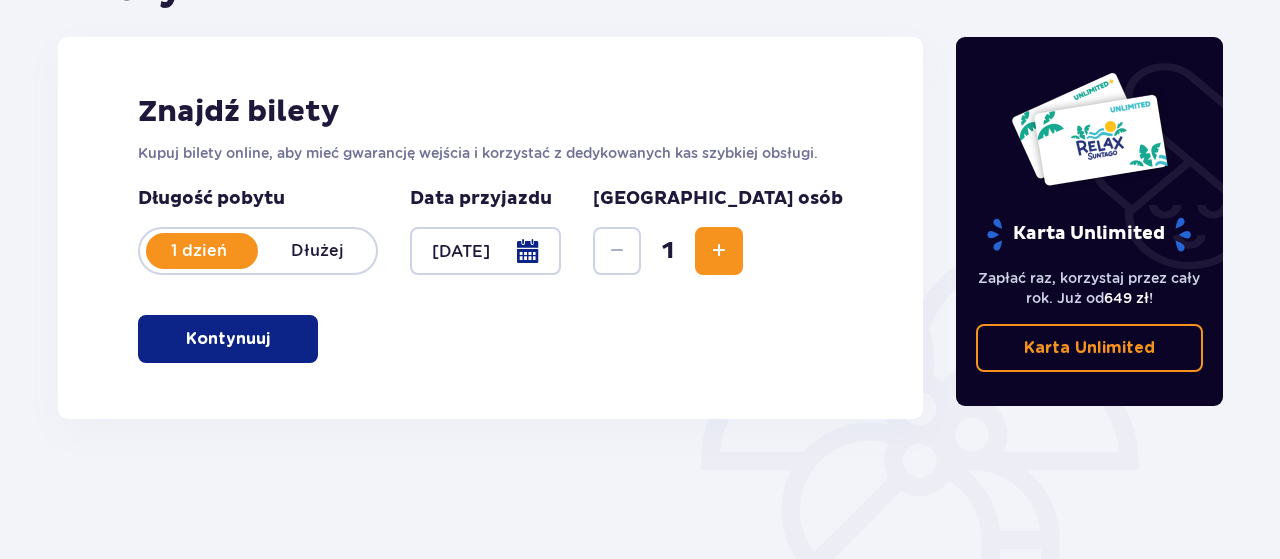 click at bounding box center [719, 251] 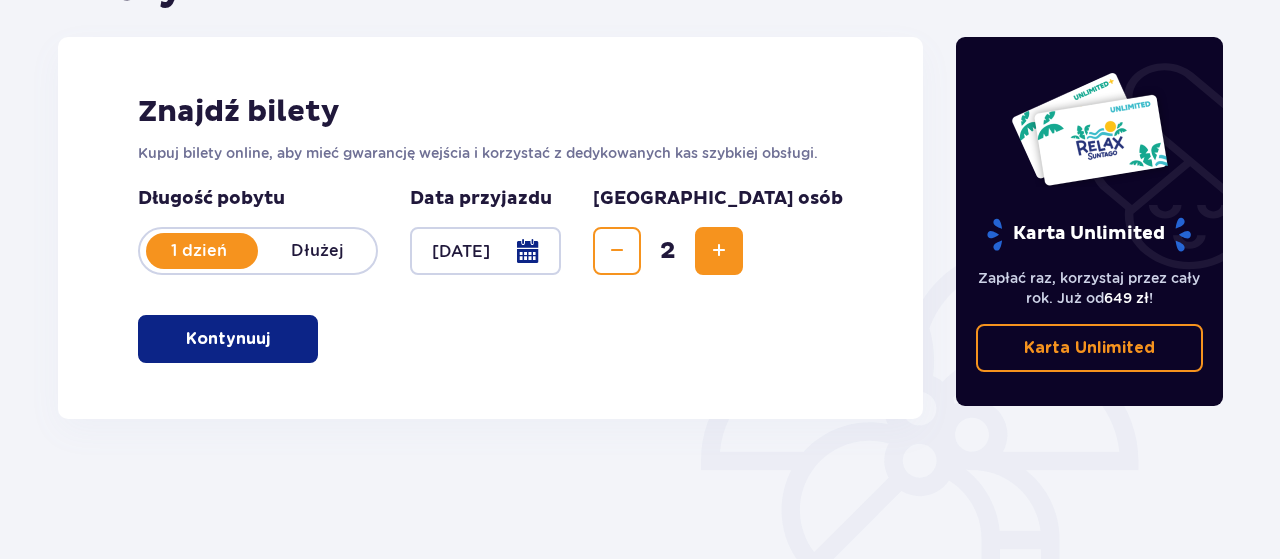 click at bounding box center [719, 251] 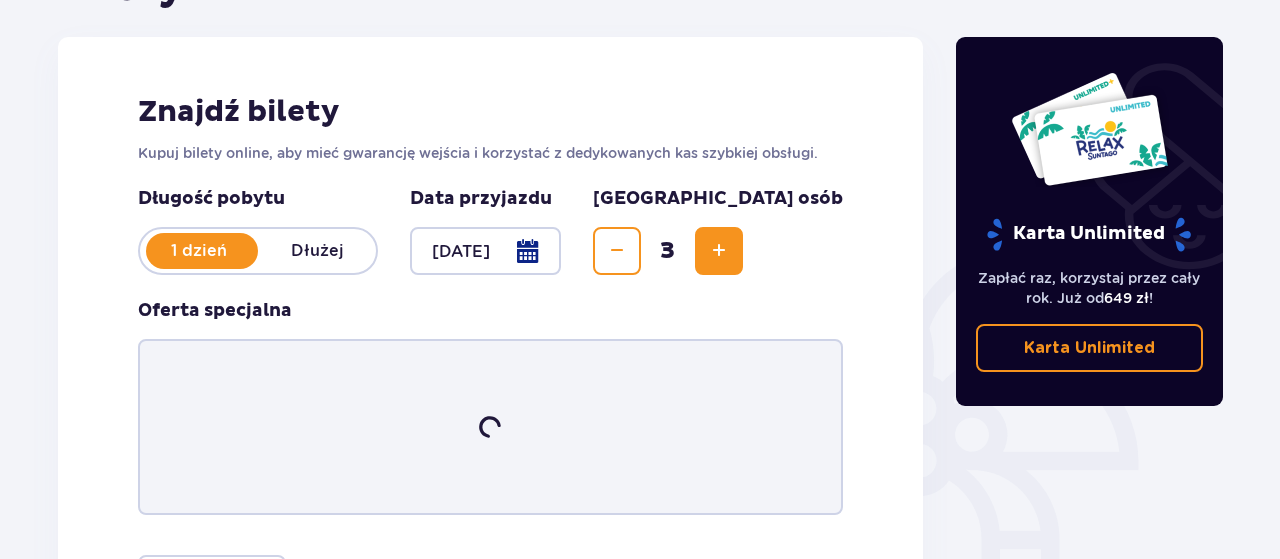 click at bounding box center [719, 251] 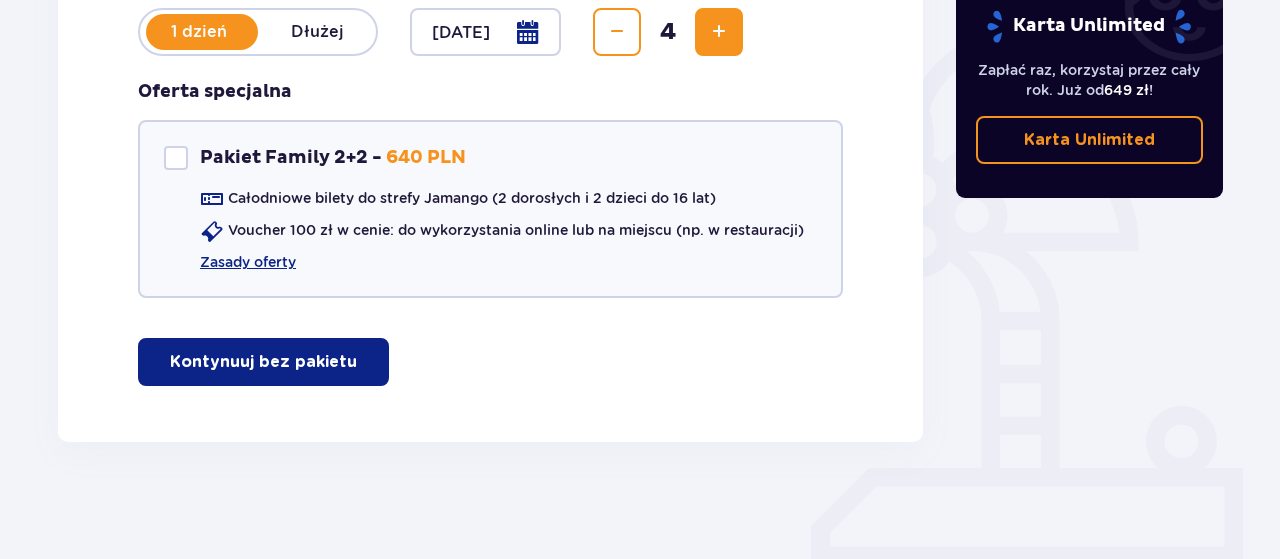 scroll, scrollTop: 470, scrollLeft: 0, axis: vertical 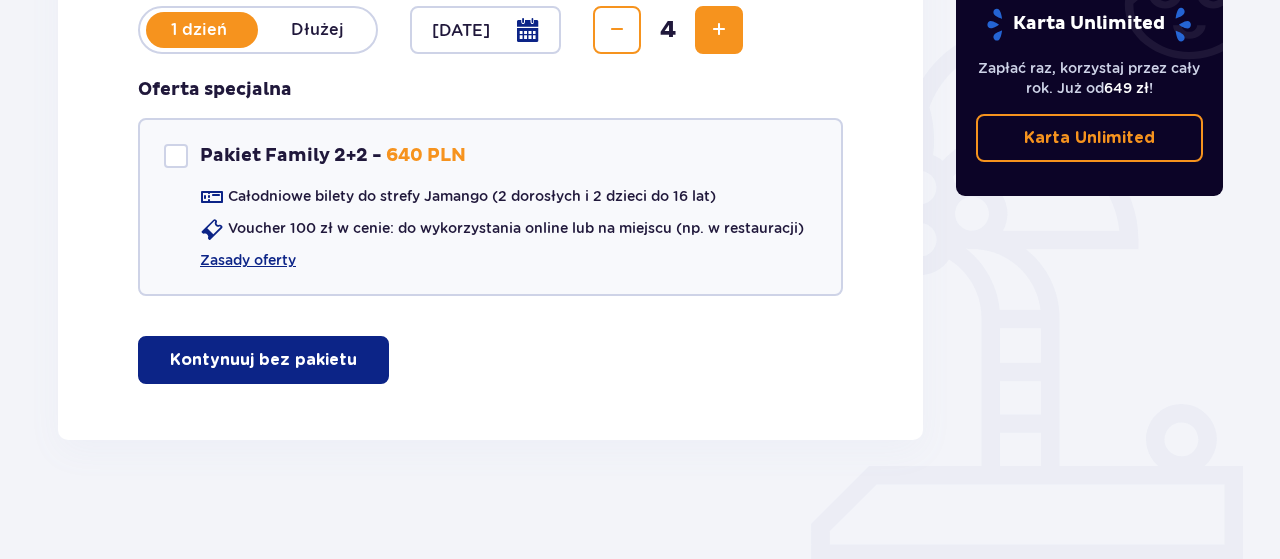 click on "Kontynuuj bez pakietu" at bounding box center [263, 360] 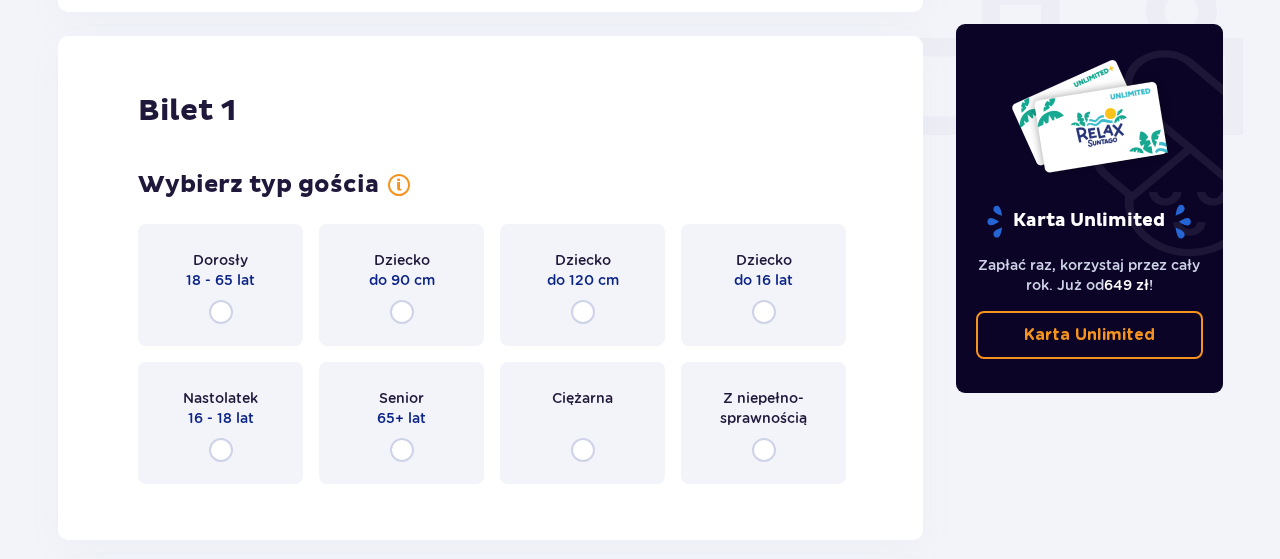 scroll, scrollTop: 910, scrollLeft: 0, axis: vertical 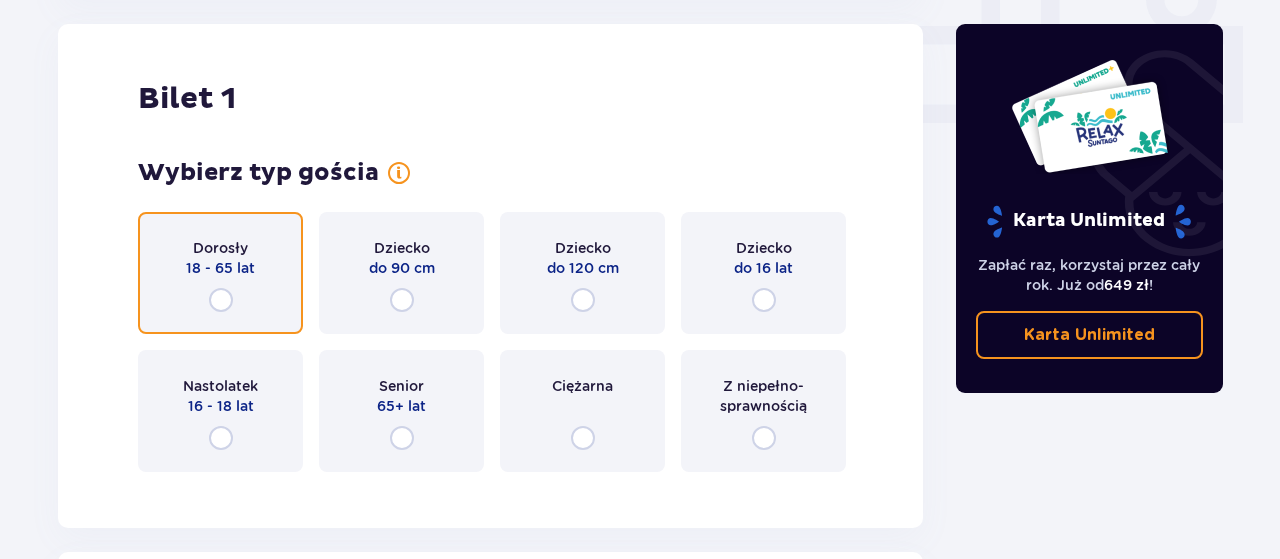 click at bounding box center (221, 300) 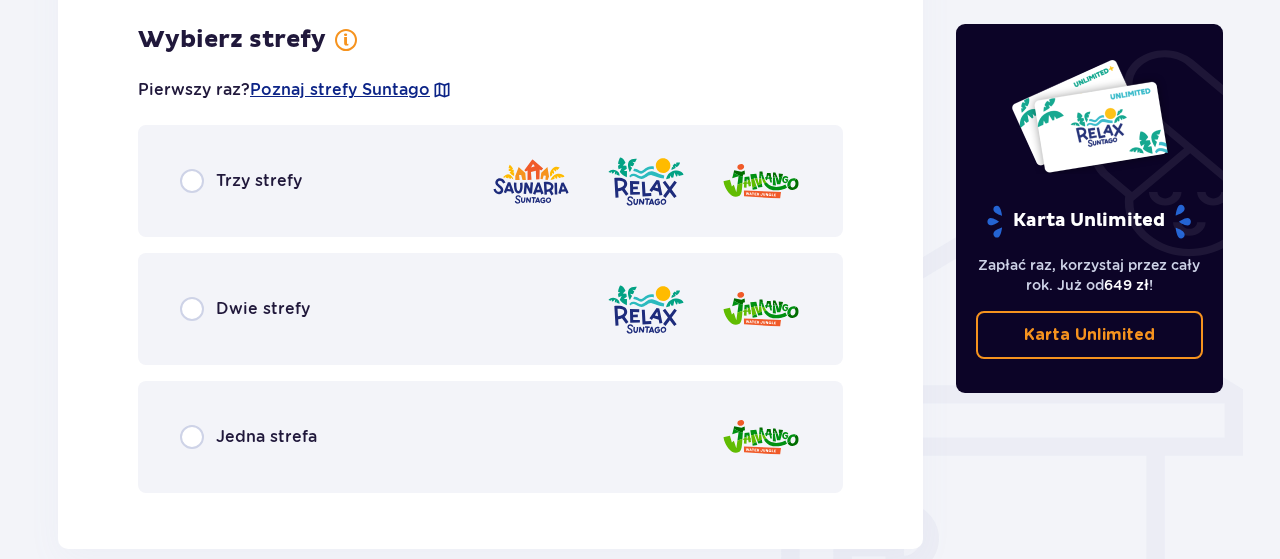 scroll, scrollTop: 1398, scrollLeft: 0, axis: vertical 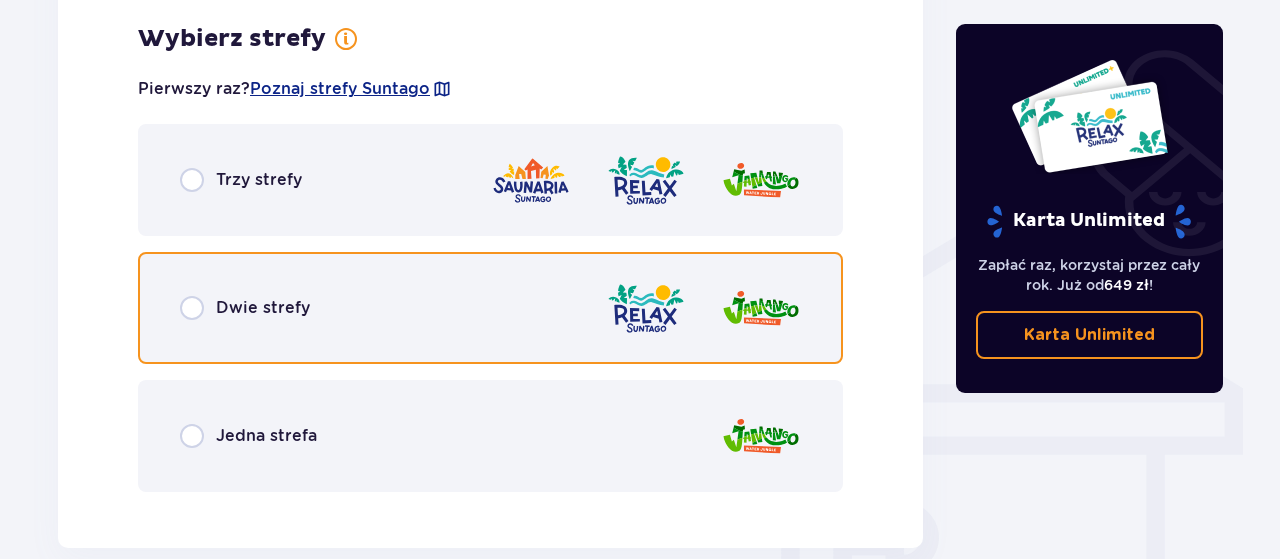 click at bounding box center [192, 308] 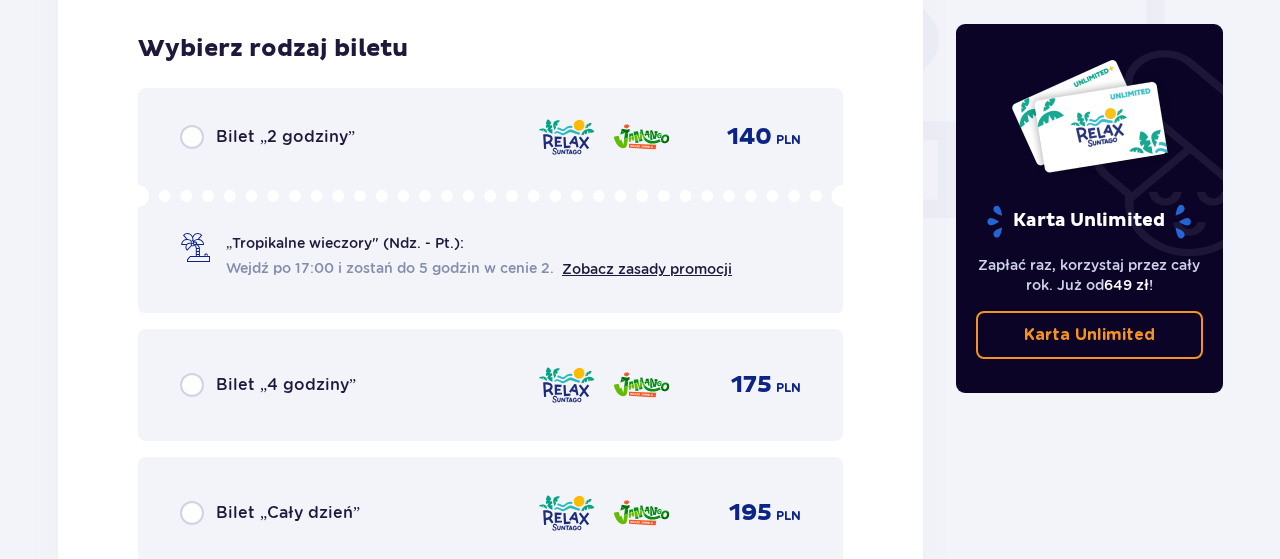 scroll, scrollTop: 1906, scrollLeft: 0, axis: vertical 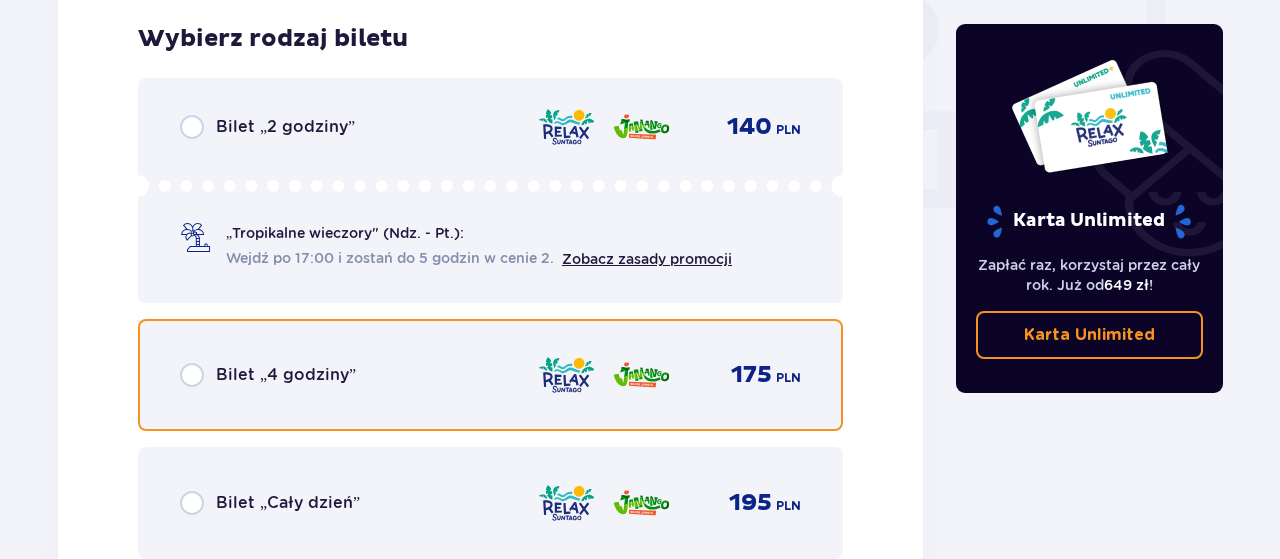click at bounding box center (192, 375) 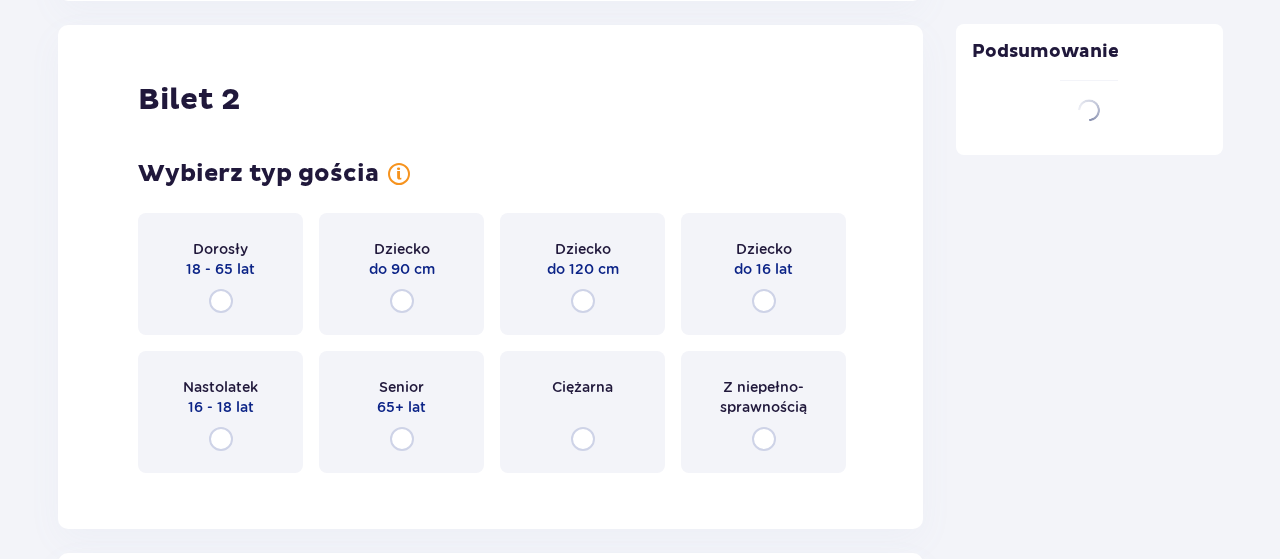 scroll, scrollTop: 2521, scrollLeft: 0, axis: vertical 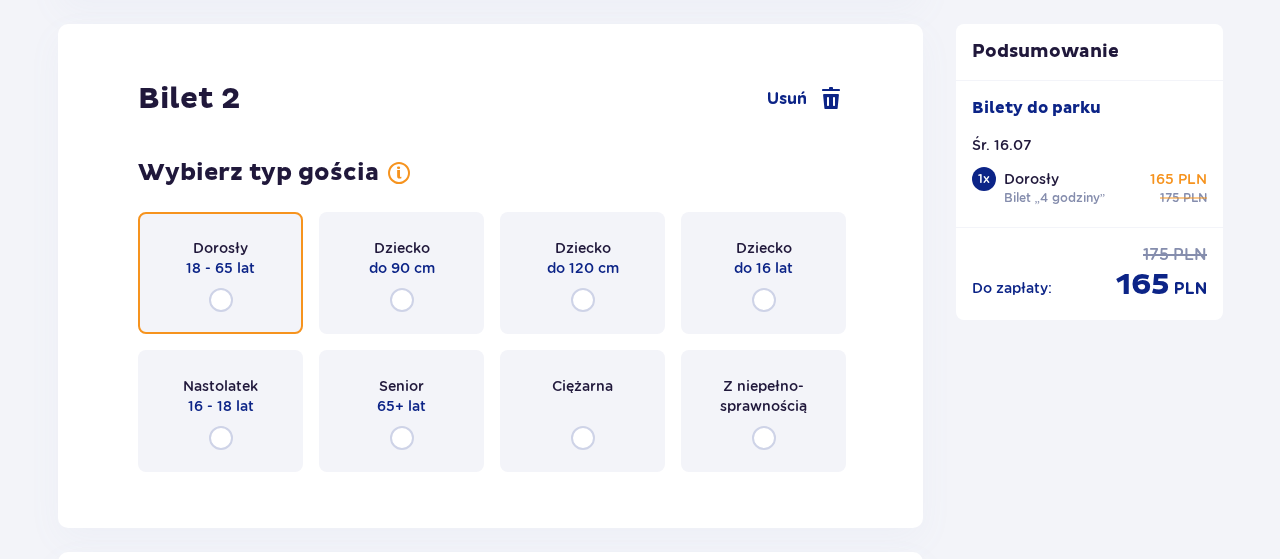 click at bounding box center [221, 300] 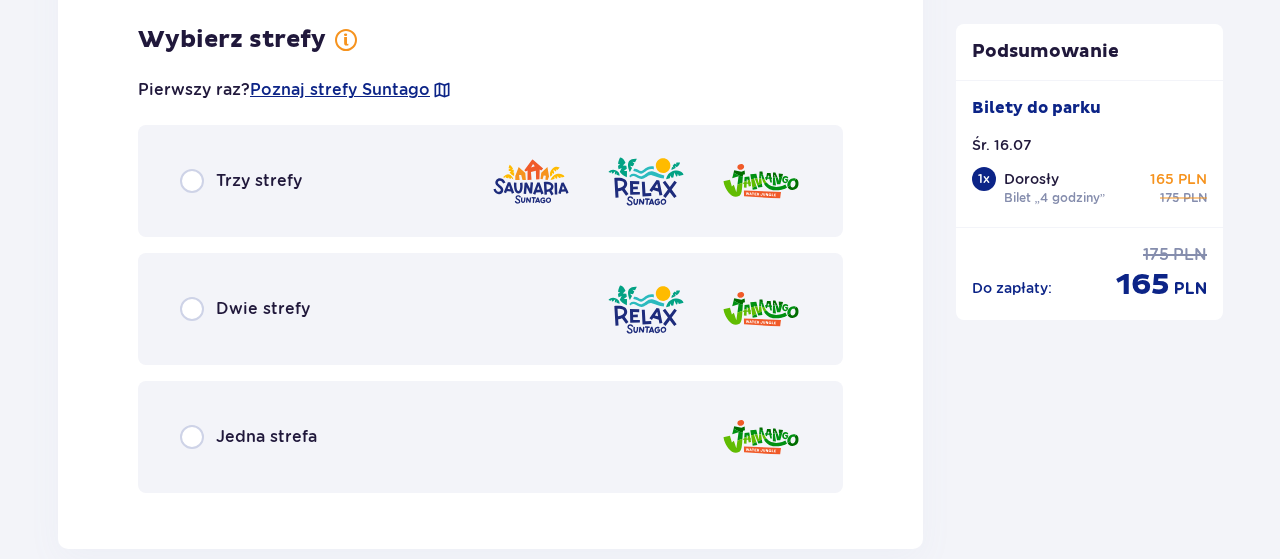 scroll, scrollTop: 3009, scrollLeft: 0, axis: vertical 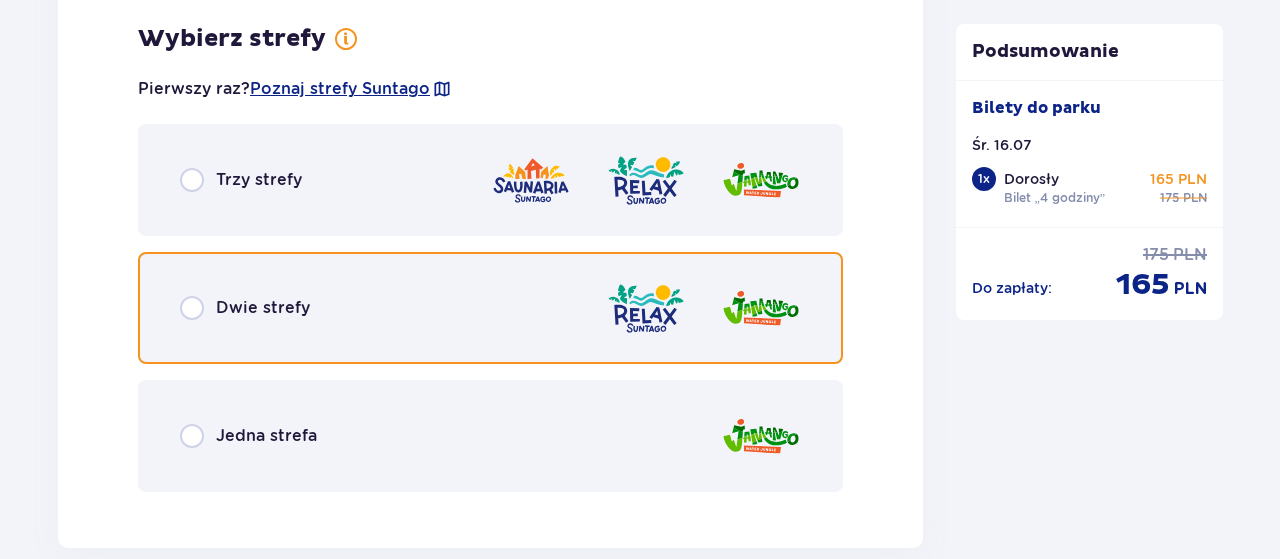 click at bounding box center [192, 308] 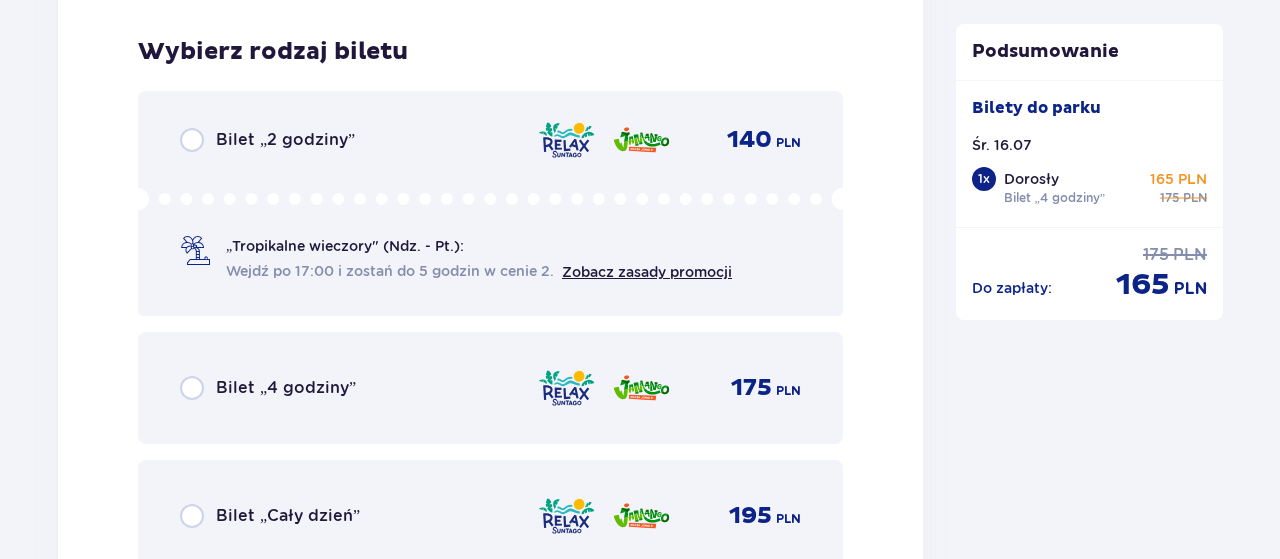 scroll, scrollTop: 3517, scrollLeft: 0, axis: vertical 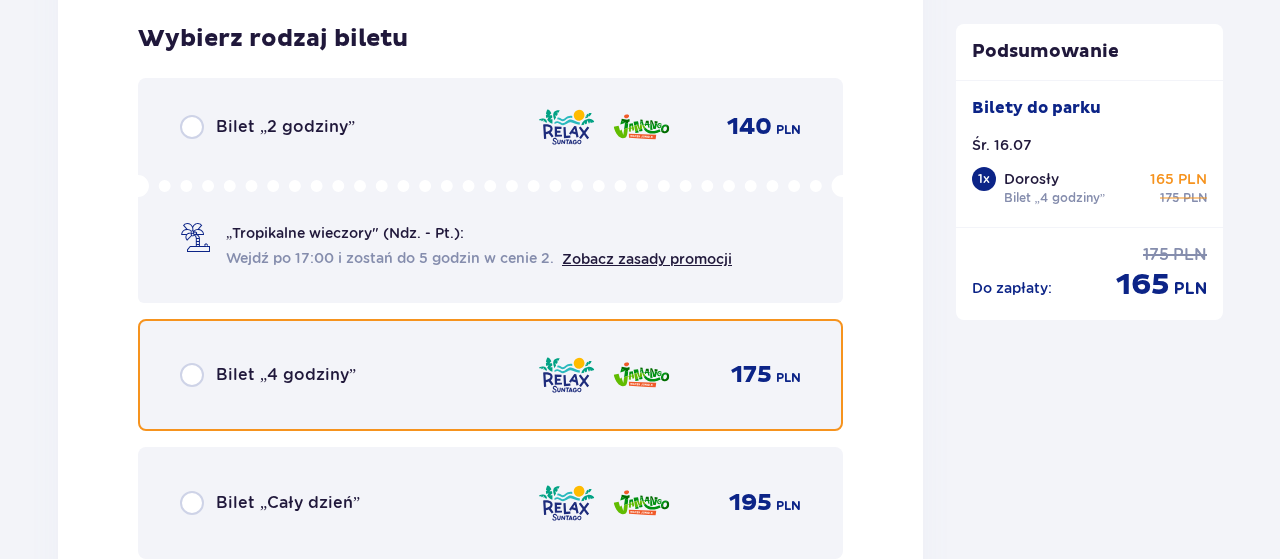 click at bounding box center [192, 375] 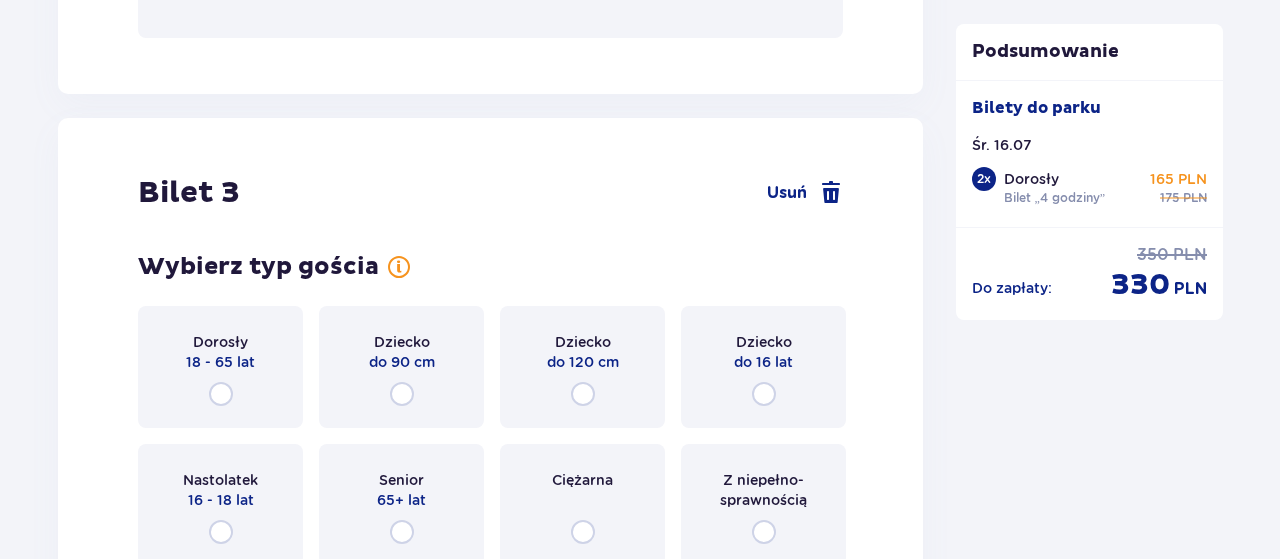 scroll, scrollTop: 4132, scrollLeft: 0, axis: vertical 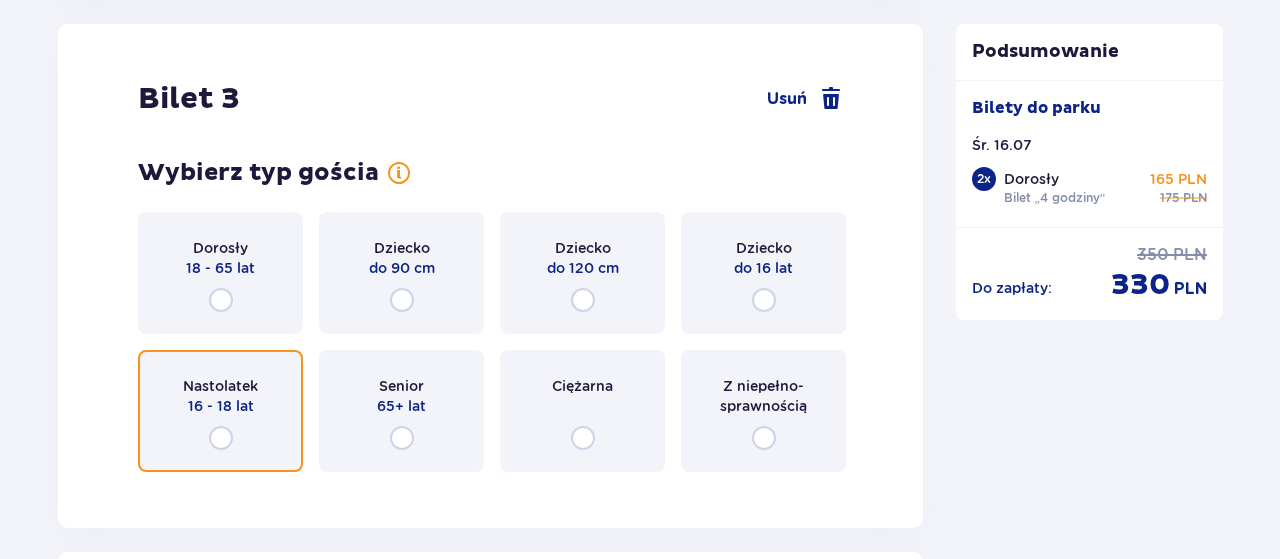 click at bounding box center (221, 438) 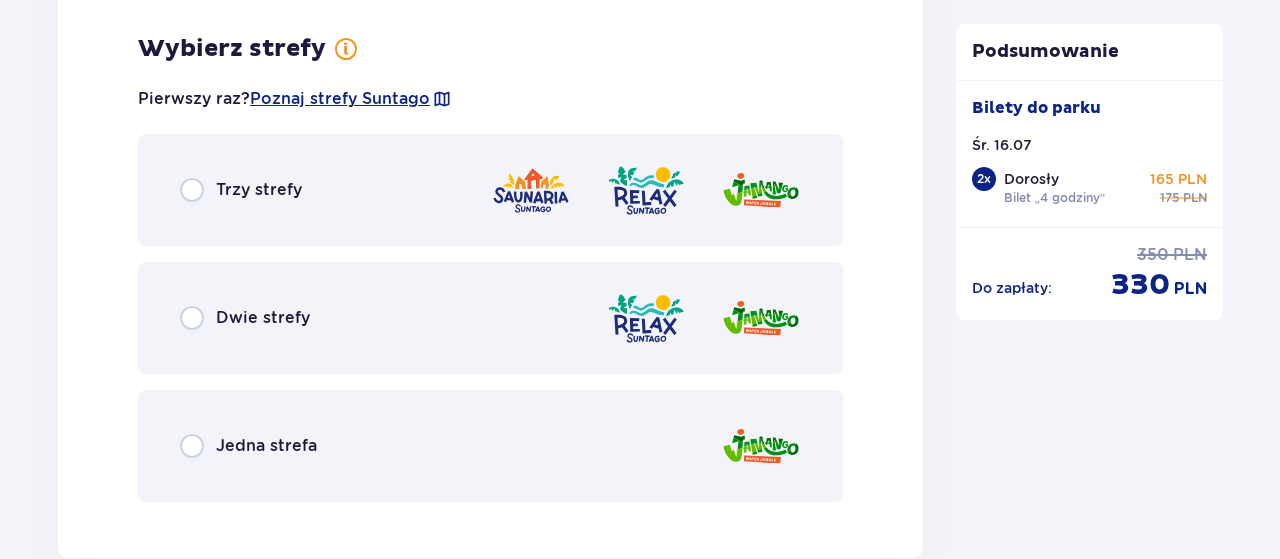 scroll, scrollTop: 4620, scrollLeft: 0, axis: vertical 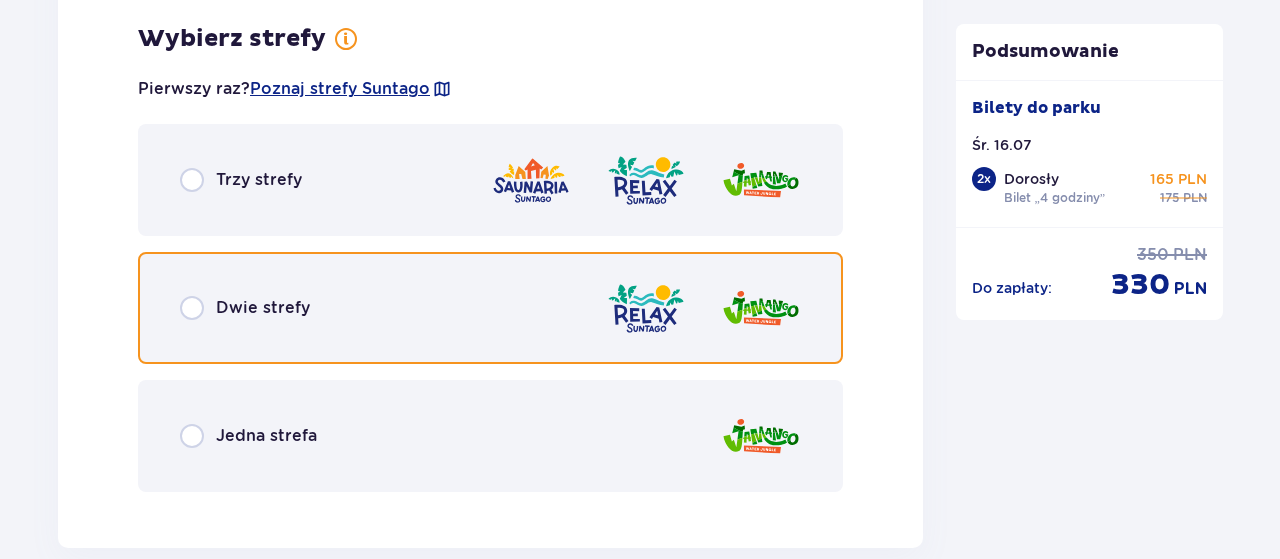 click at bounding box center [192, 308] 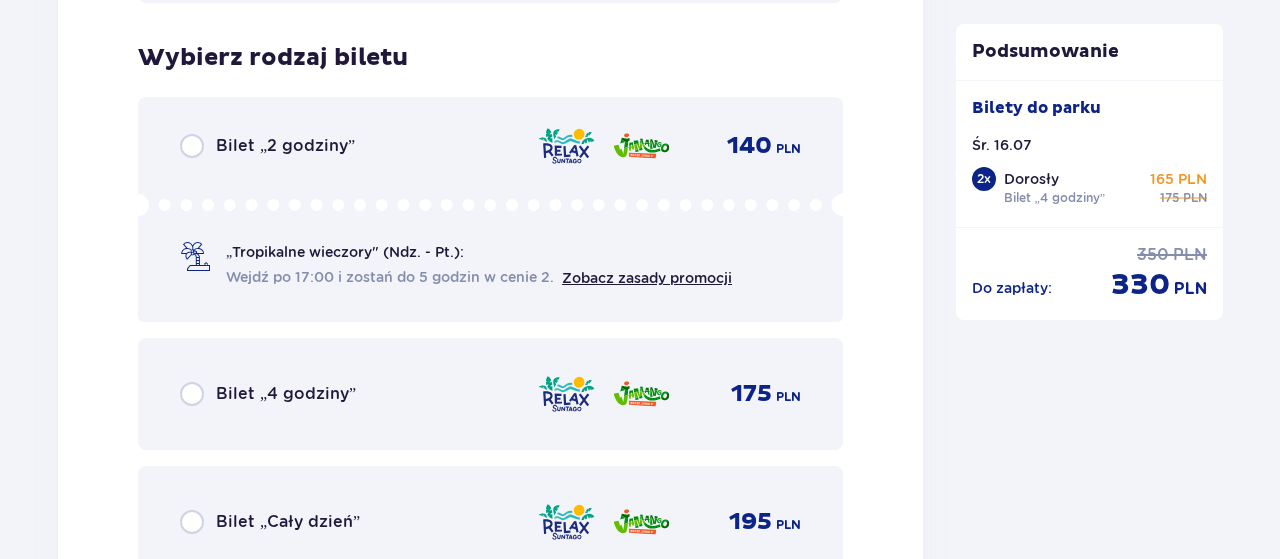 scroll, scrollTop: 5128, scrollLeft: 0, axis: vertical 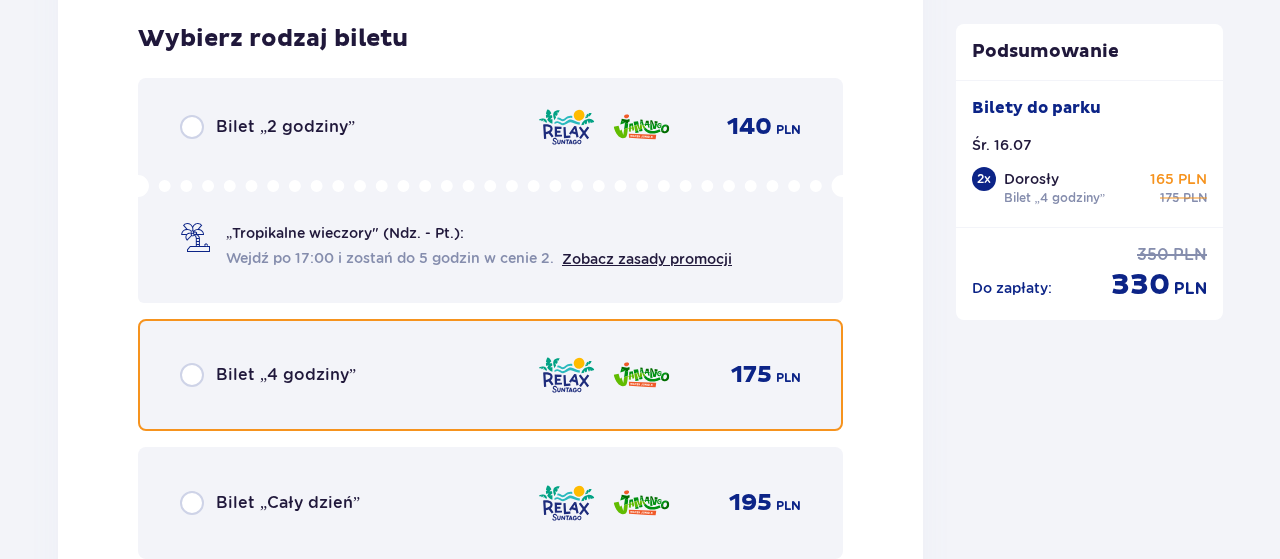 click at bounding box center (192, 375) 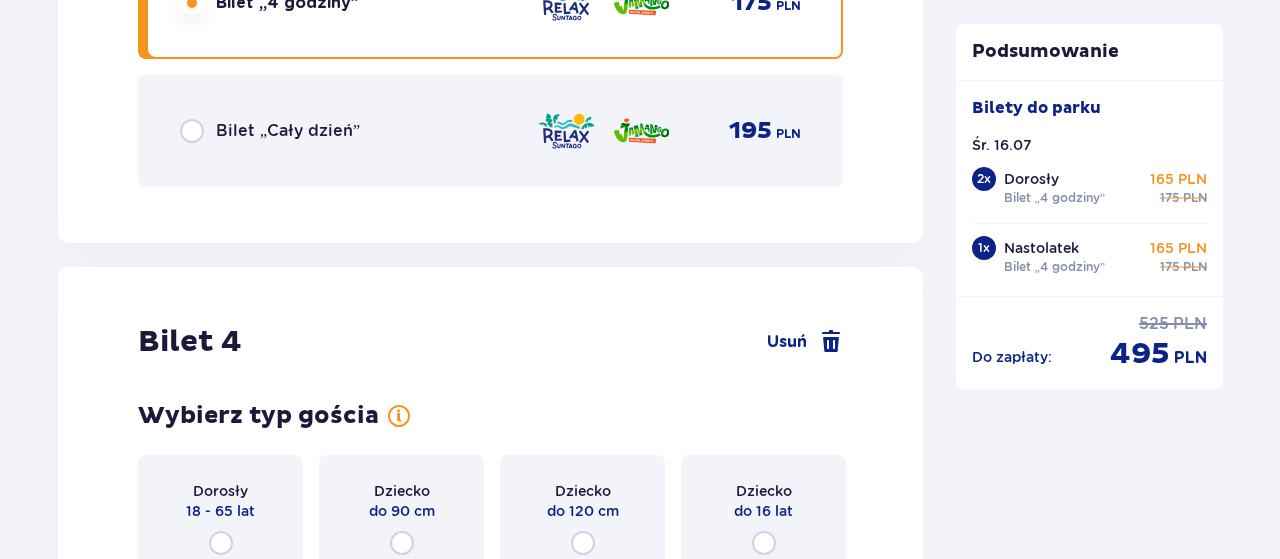 scroll, scrollTop: 5743, scrollLeft: 0, axis: vertical 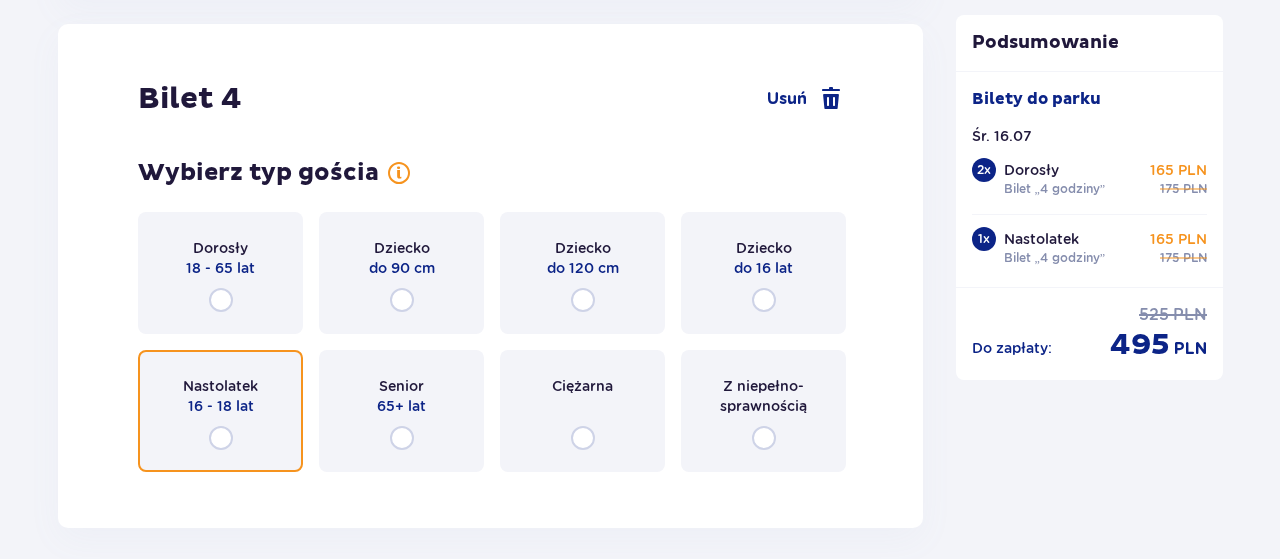 click at bounding box center (221, 438) 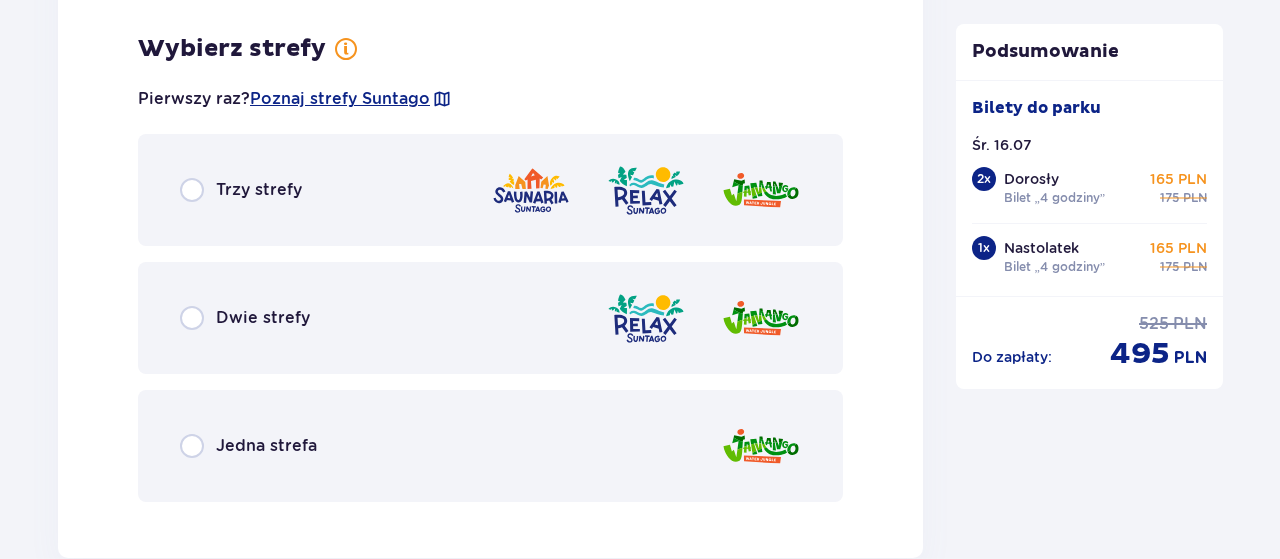 scroll, scrollTop: 6231, scrollLeft: 0, axis: vertical 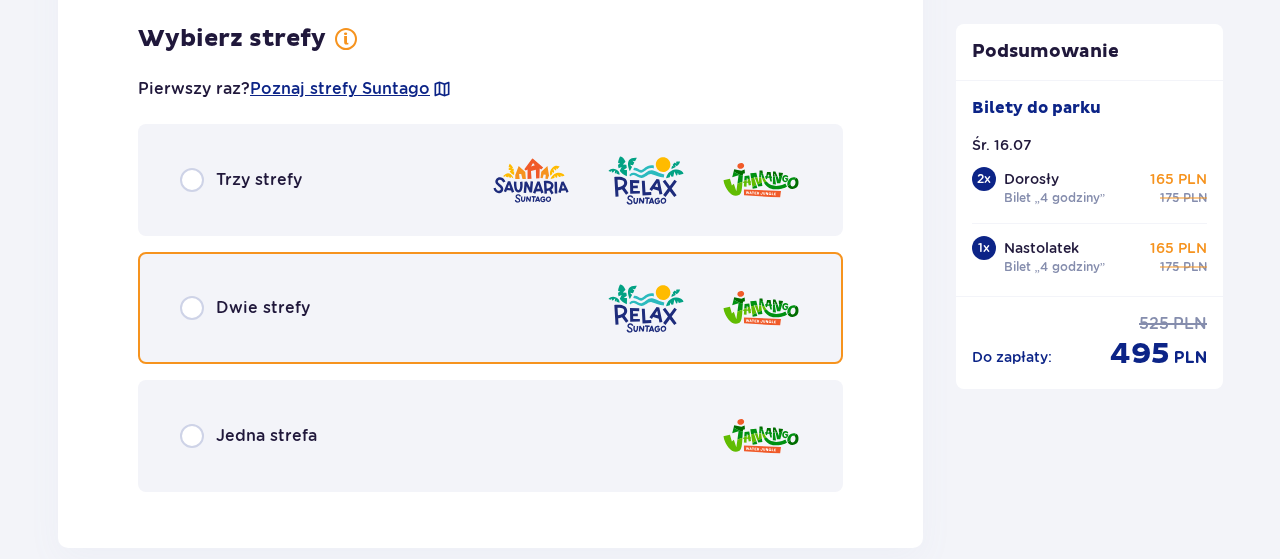 click at bounding box center [192, 308] 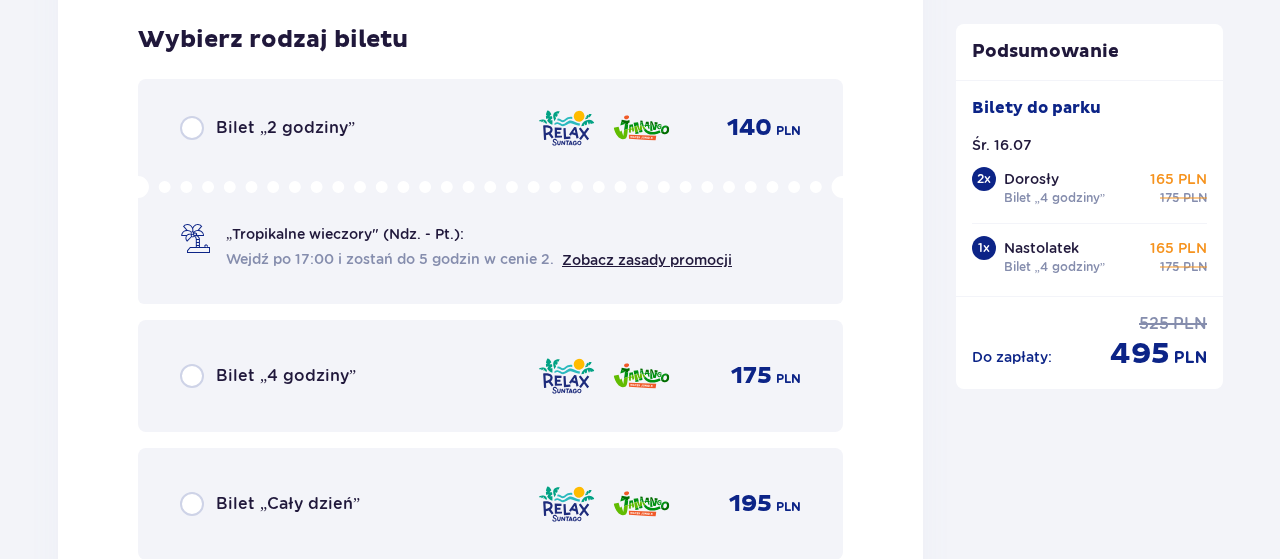 scroll, scrollTop: 6739, scrollLeft: 0, axis: vertical 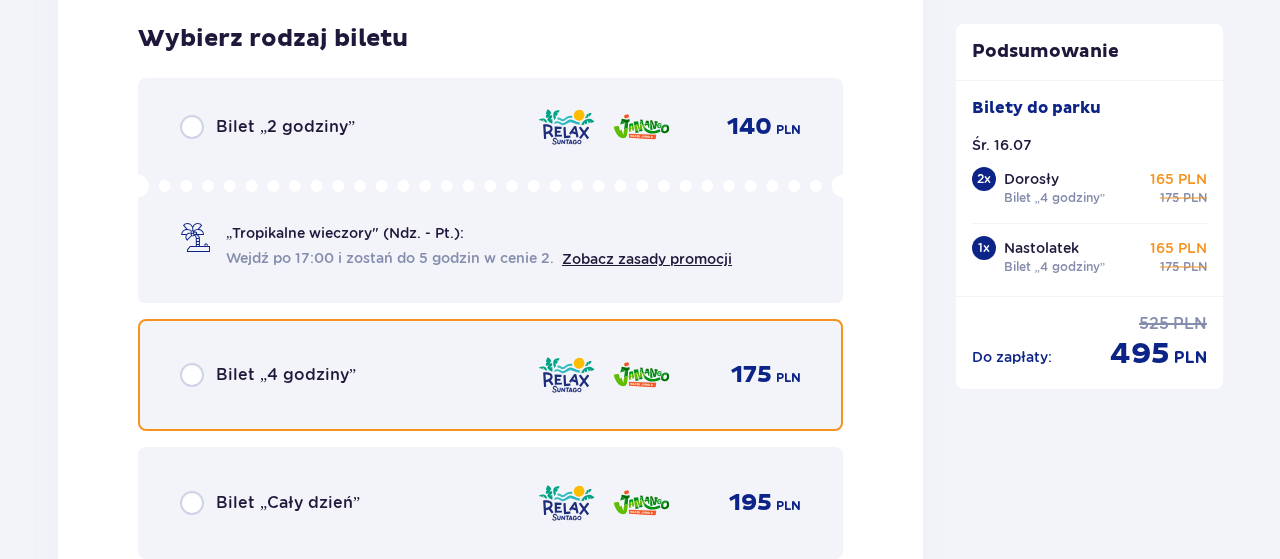 click at bounding box center (192, 375) 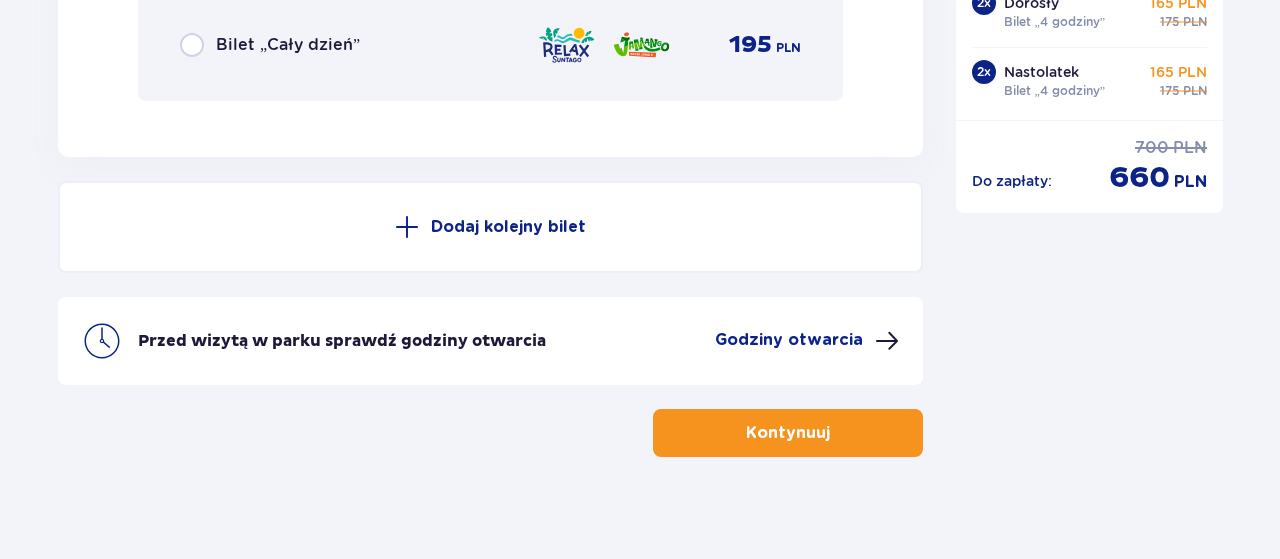 scroll, scrollTop: 7214, scrollLeft: 0, axis: vertical 